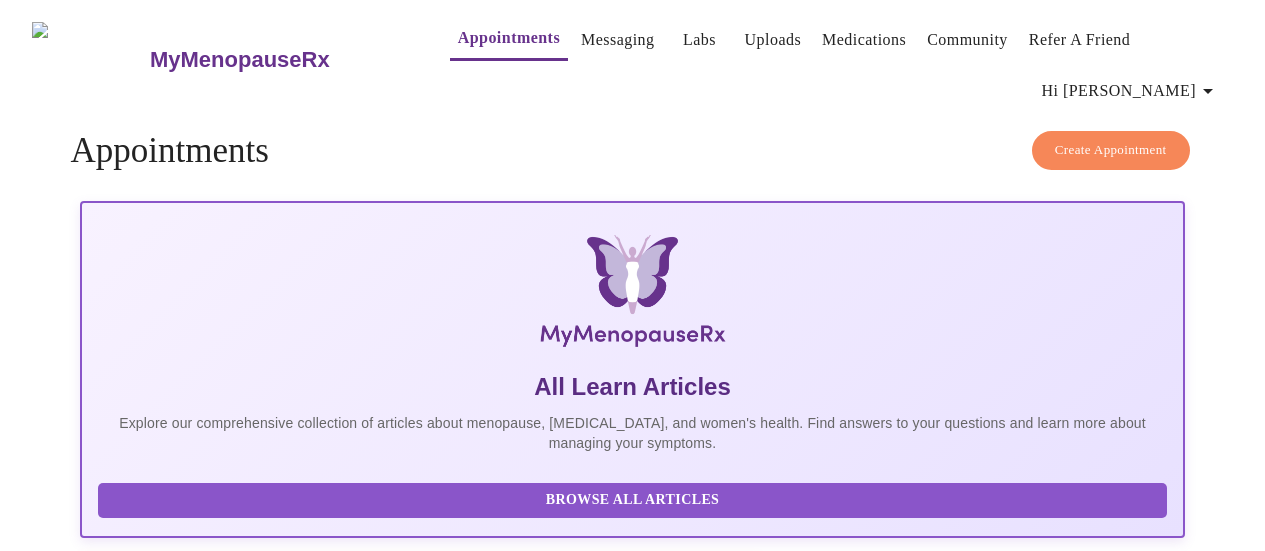 scroll, scrollTop: 0, scrollLeft: 0, axis: both 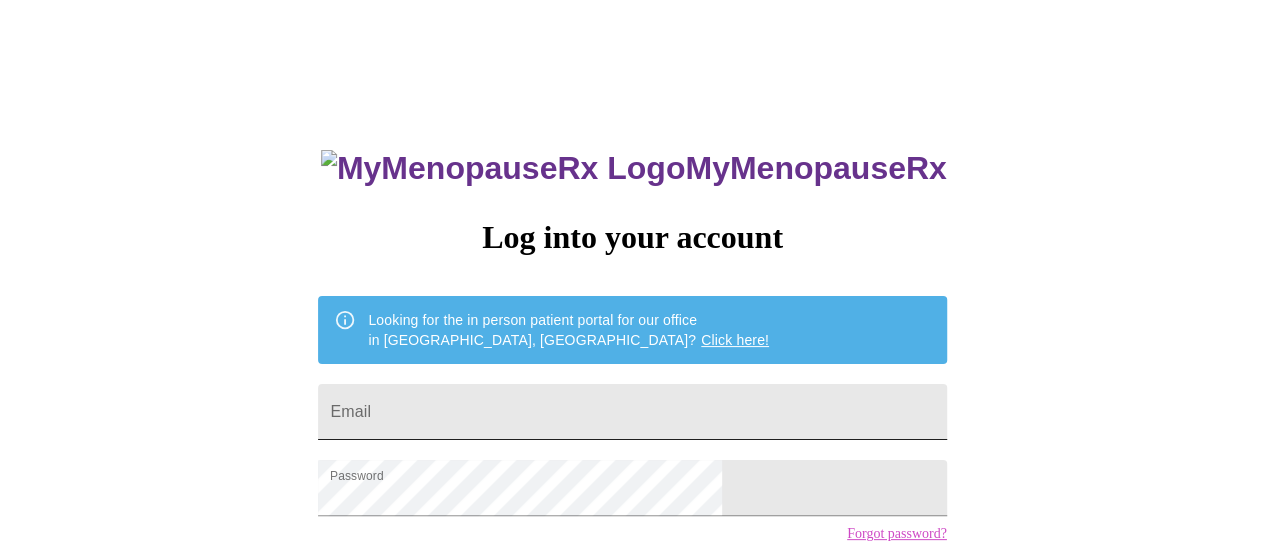 click on "Email" at bounding box center (632, 412) 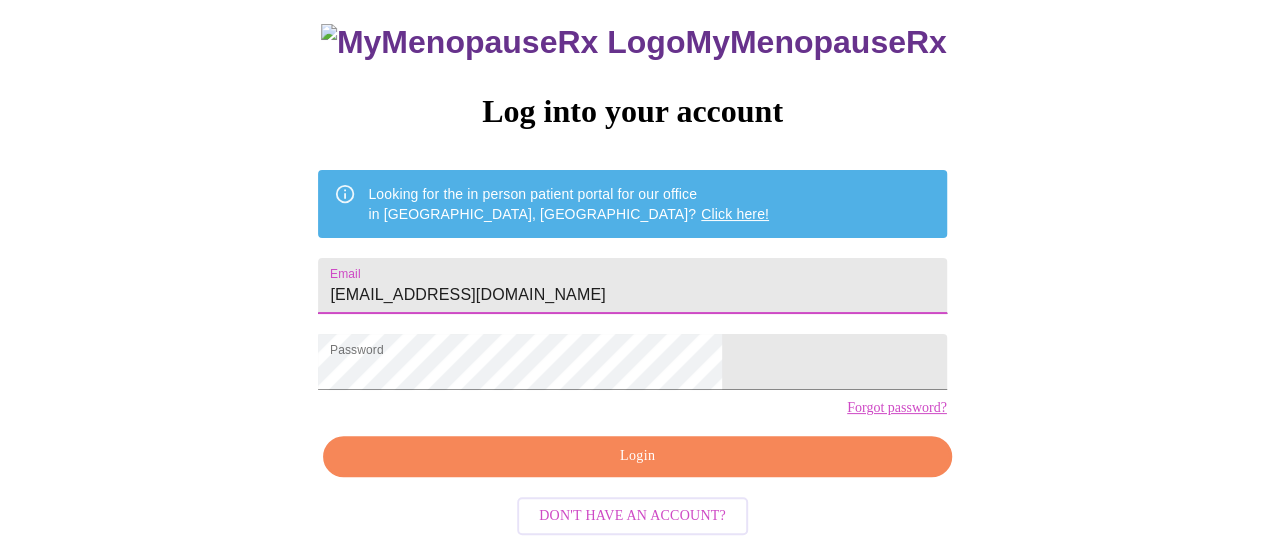 scroll, scrollTop: 152, scrollLeft: 0, axis: vertical 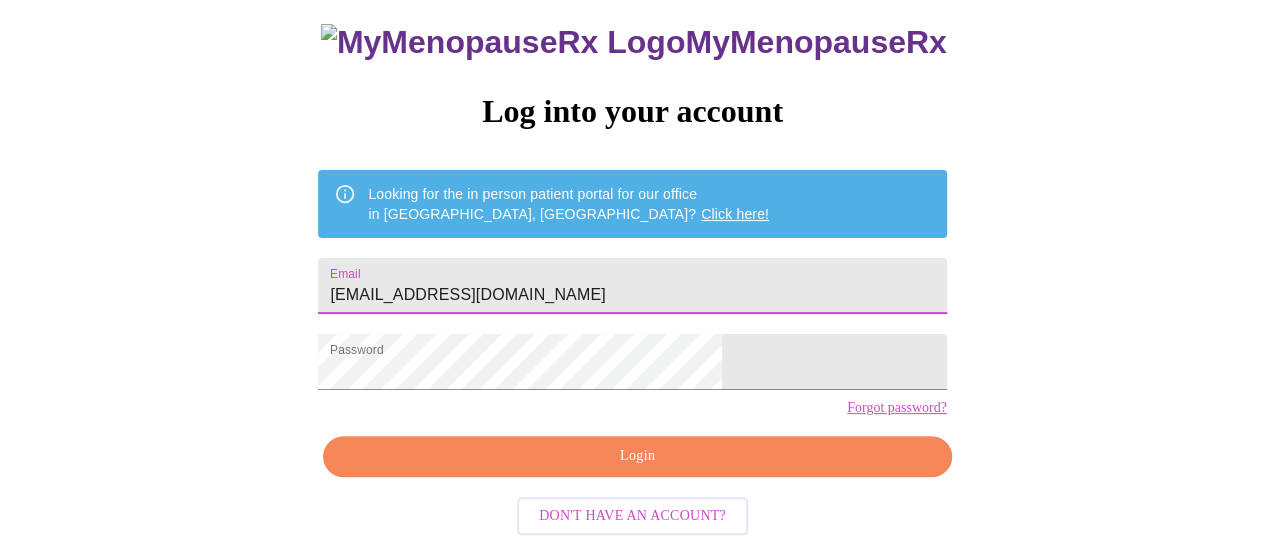 type on "[EMAIL_ADDRESS][DOMAIN_NAME]" 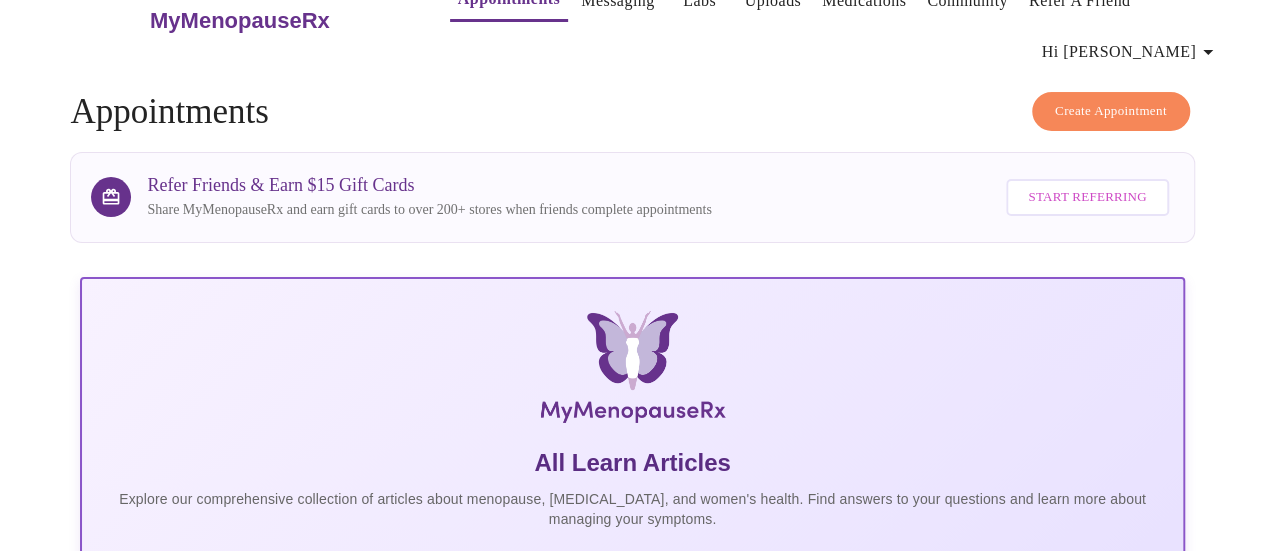 scroll, scrollTop: 0, scrollLeft: 0, axis: both 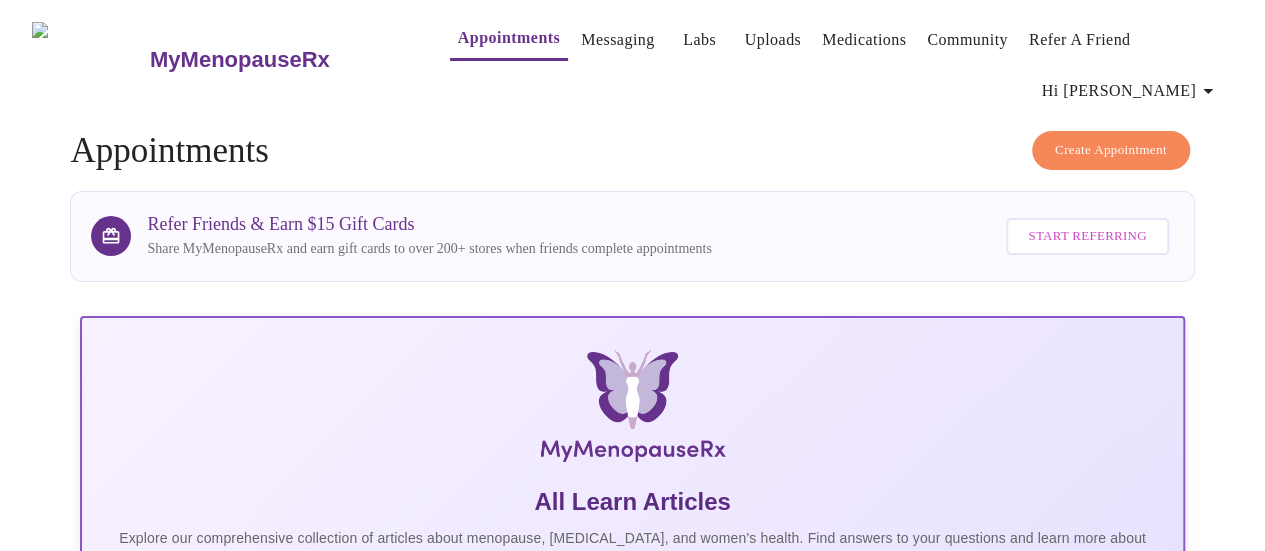 click on "Appointments" at bounding box center [509, 38] 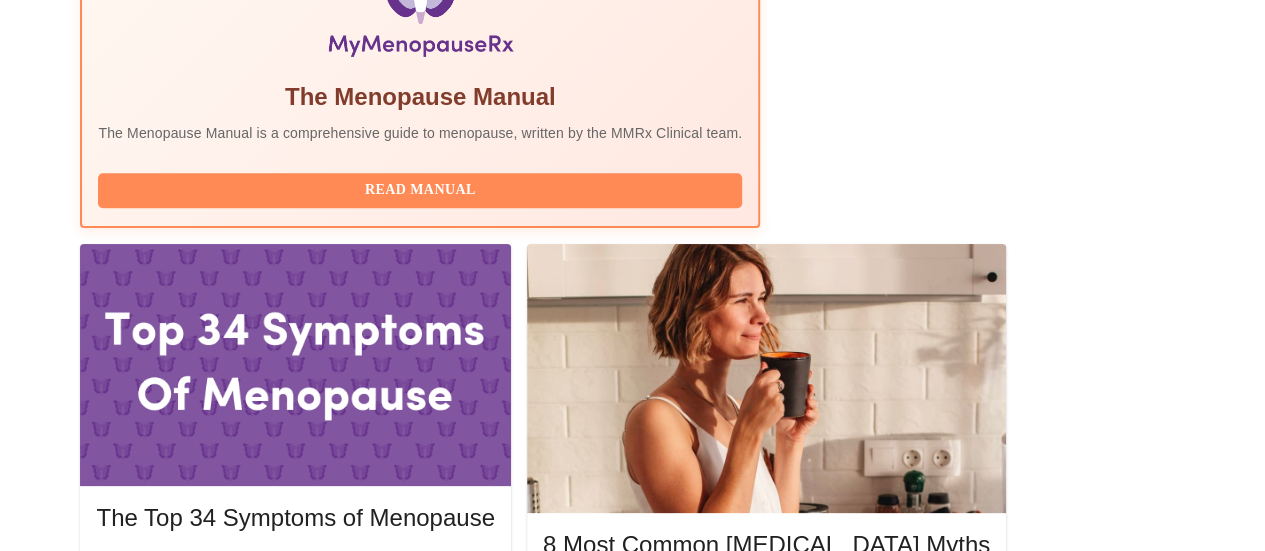 scroll, scrollTop: 760, scrollLeft: 0, axis: vertical 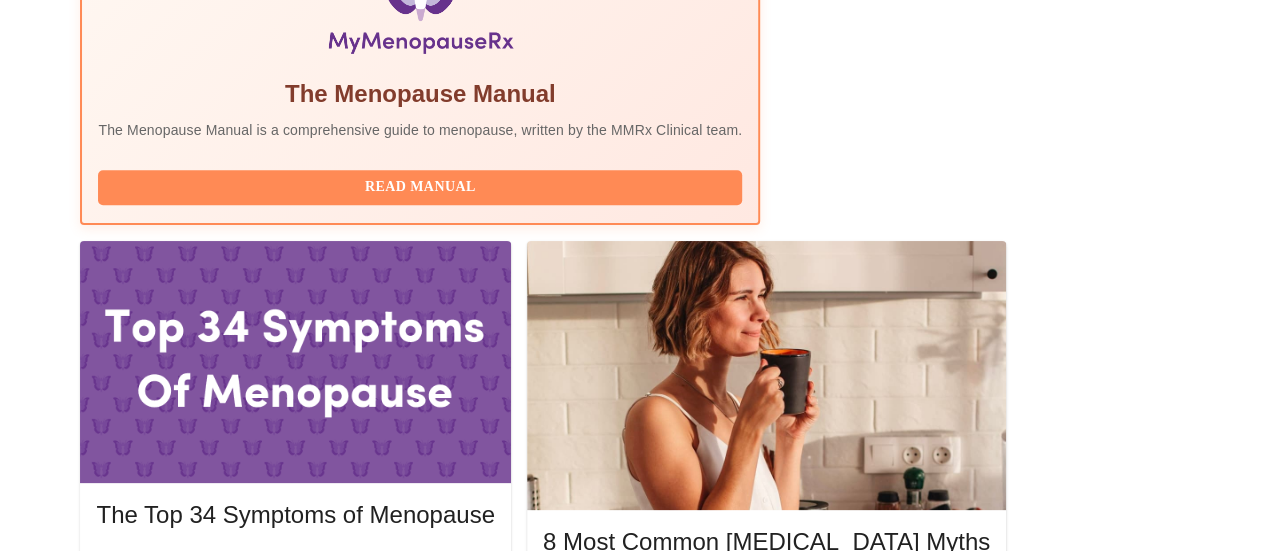 click on "Complete Pre-Assessment" at bounding box center [1049, 1820] 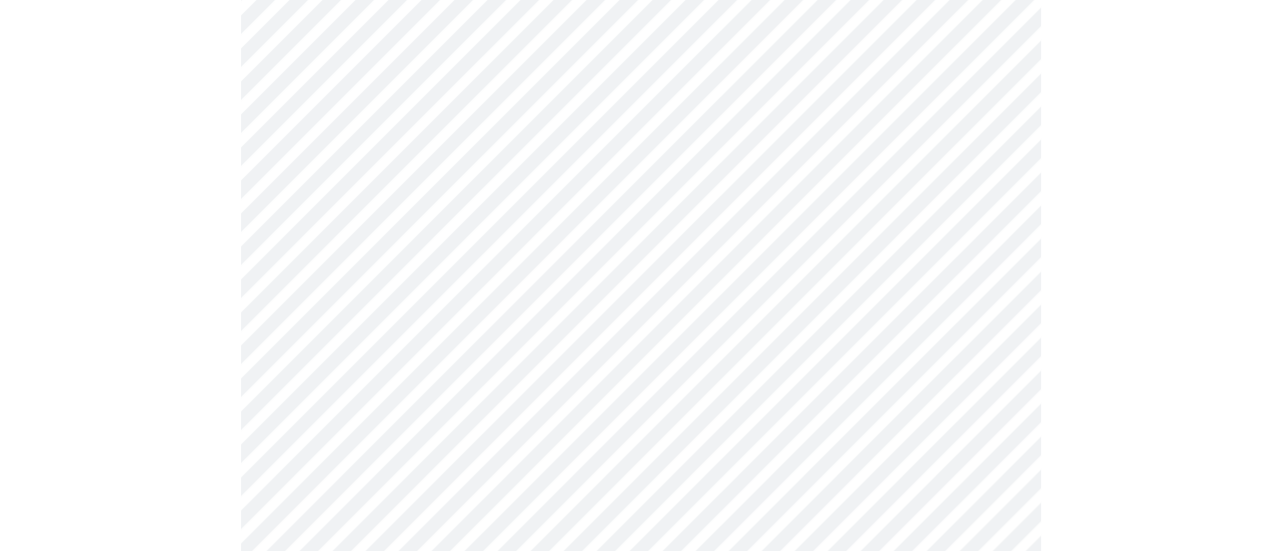 scroll, scrollTop: 240, scrollLeft: 0, axis: vertical 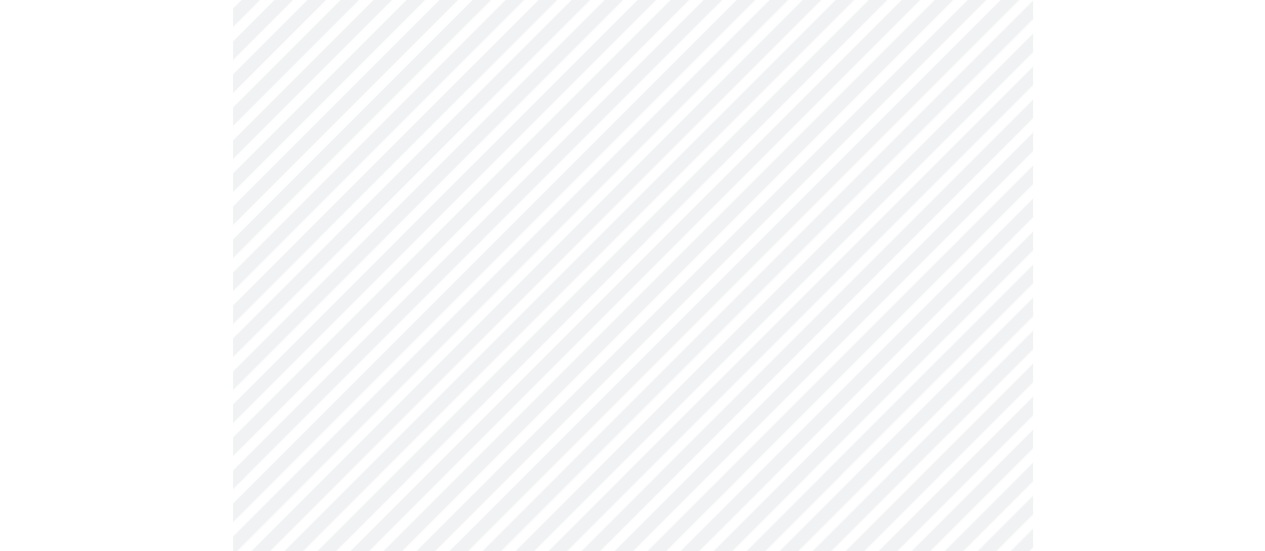 click on "MyMenopauseRx Appointments Messaging Labs Uploads Medications Community Refer a Friend Hi [PERSON_NAME]   Intake Questions for [DATE] 2:00pm-2:20pm 1  /  13 Settings Billing Invoices Log out" at bounding box center [632, 694] 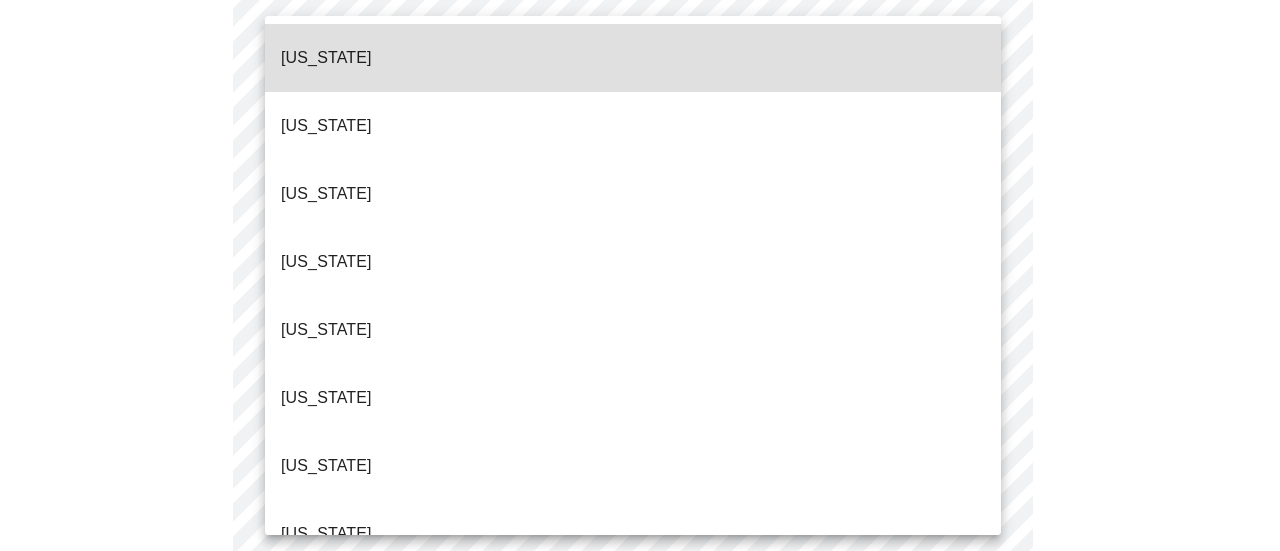 type 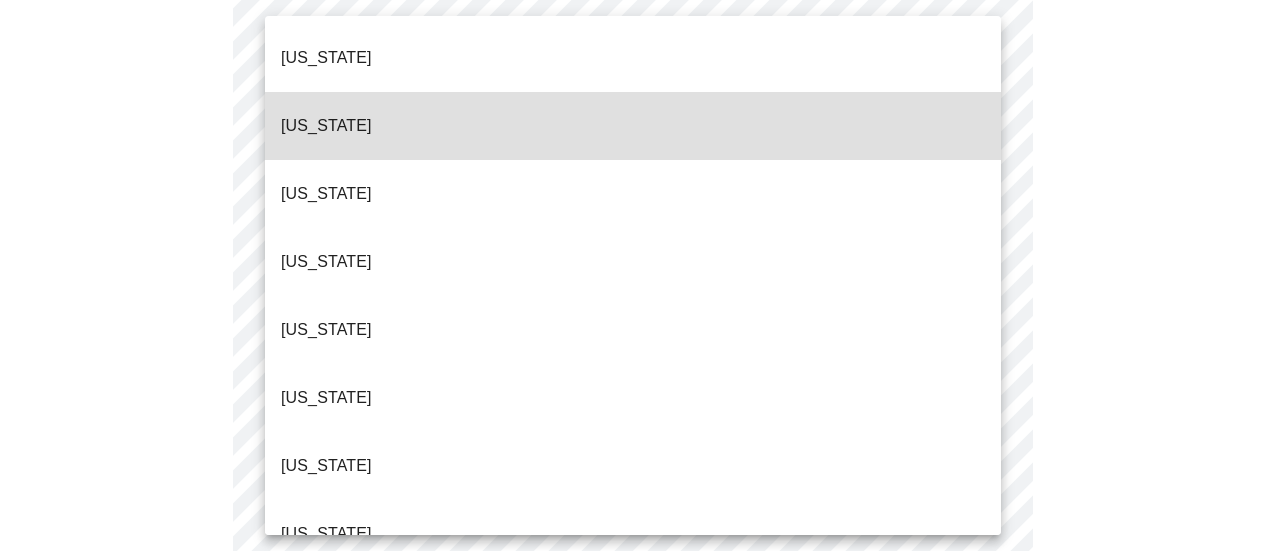type 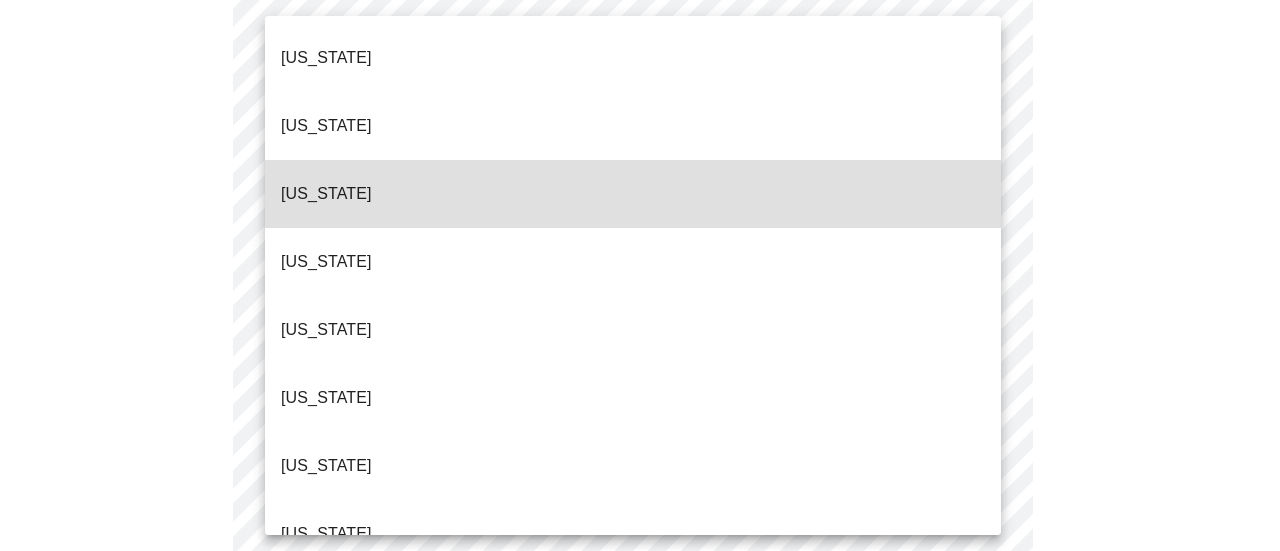 type 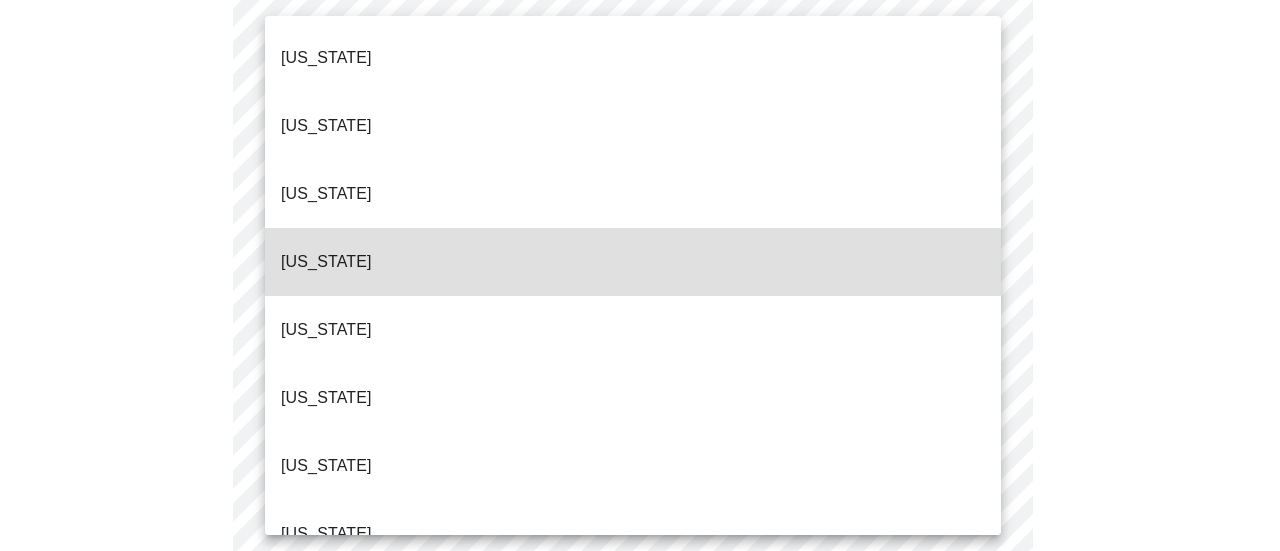 type 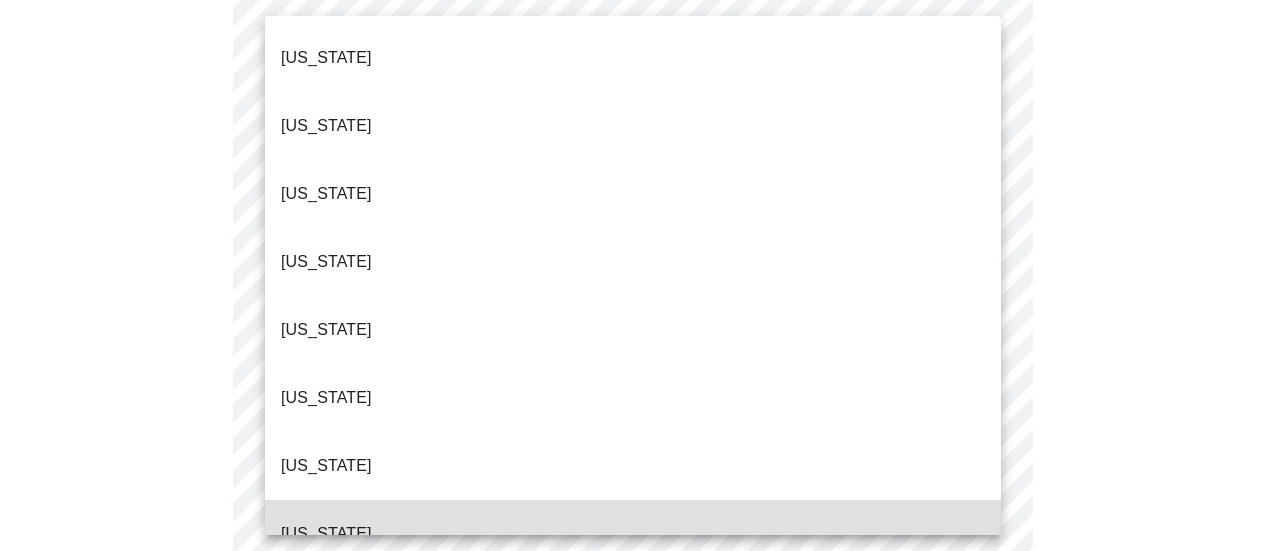 type 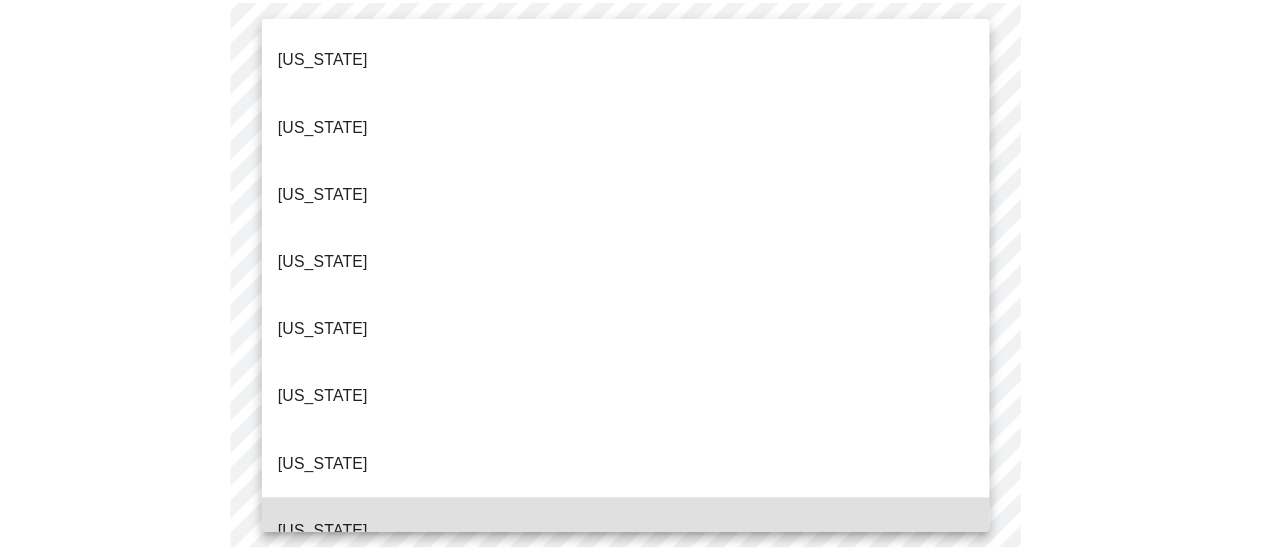 scroll, scrollTop: 294, scrollLeft: 0, axis: vertical 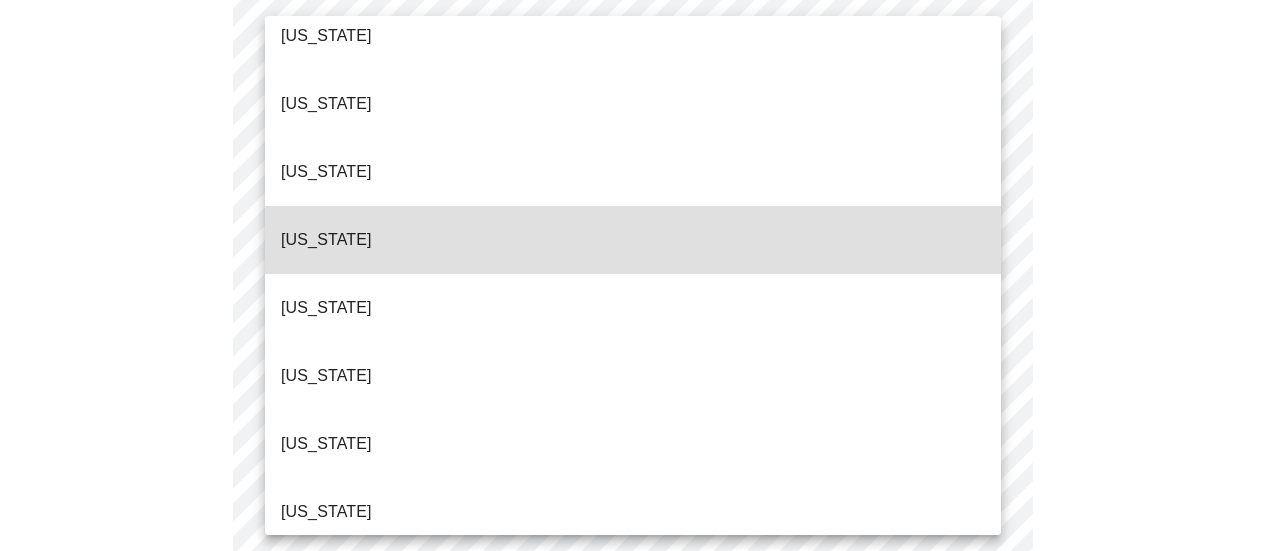 type 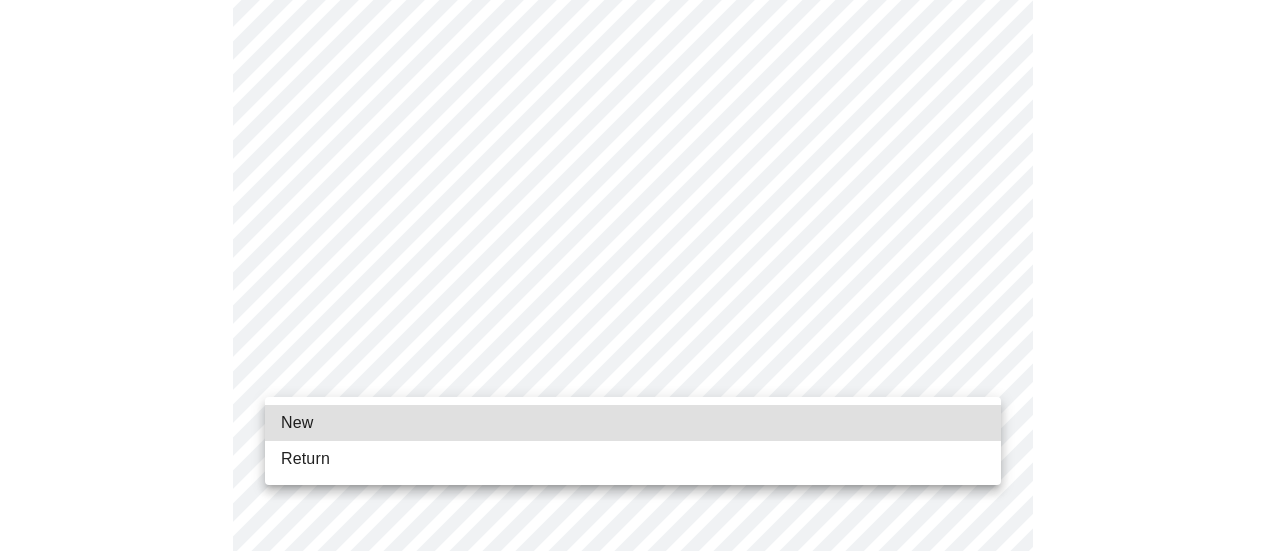 click on "MyMenopauseRx Appointments Messaging Labs Uploads Medications Community Refer a Friend Hi [PERSON_NAME]   Intake Questions for [DATE] 2:00pm-2:20pm 1  /  13 Settings Billing Invoices Log out New Return" at bounding box center (640, 688) 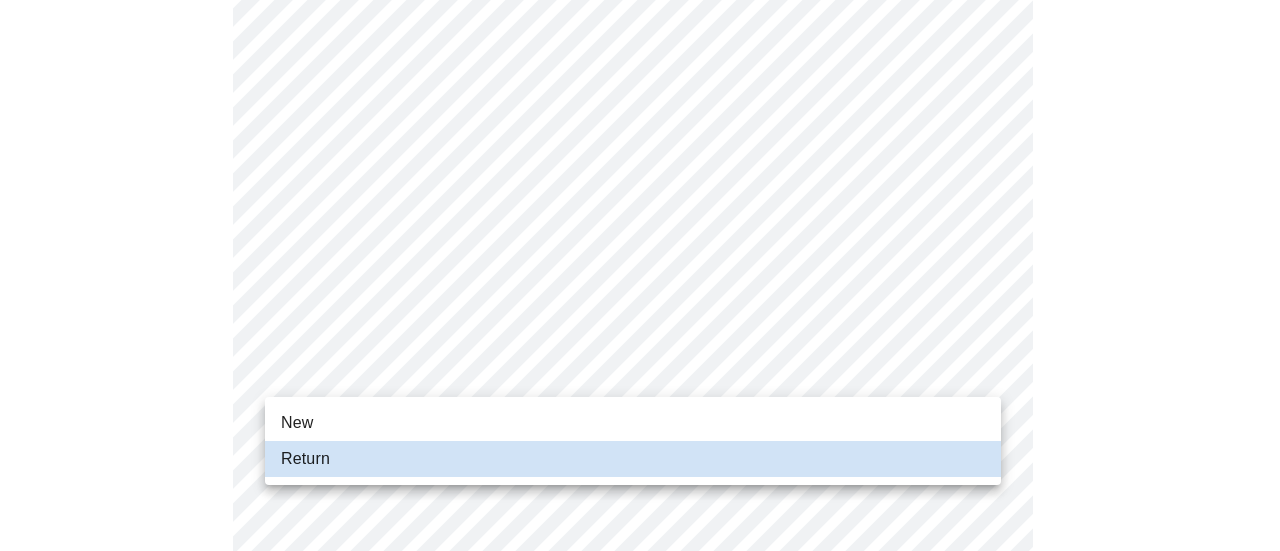 type 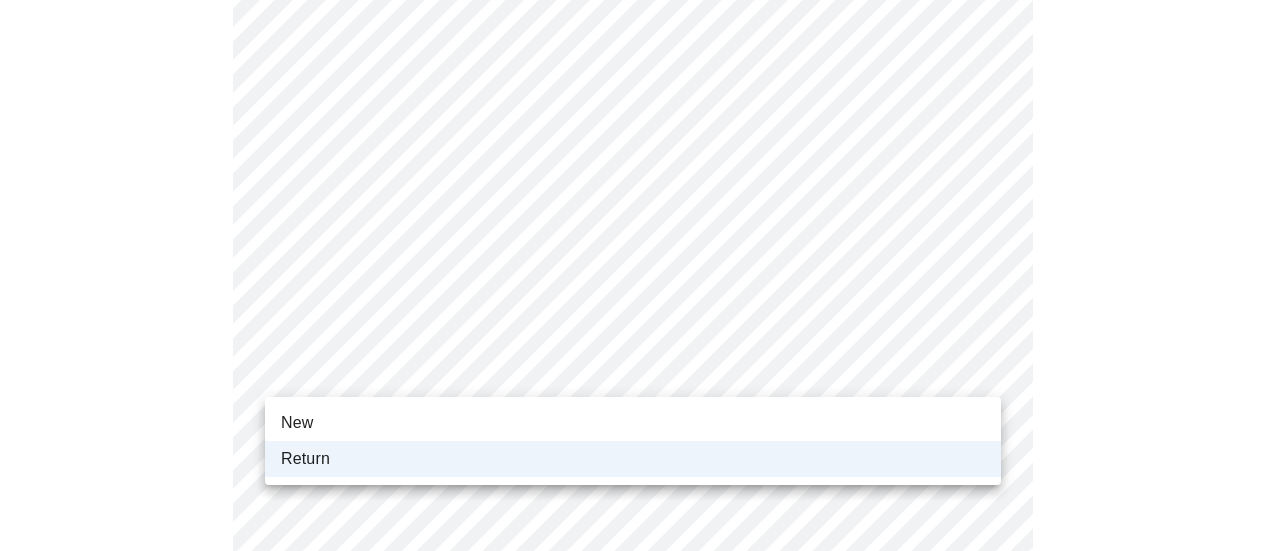 click on "Return" at bounding box center (633, 459) 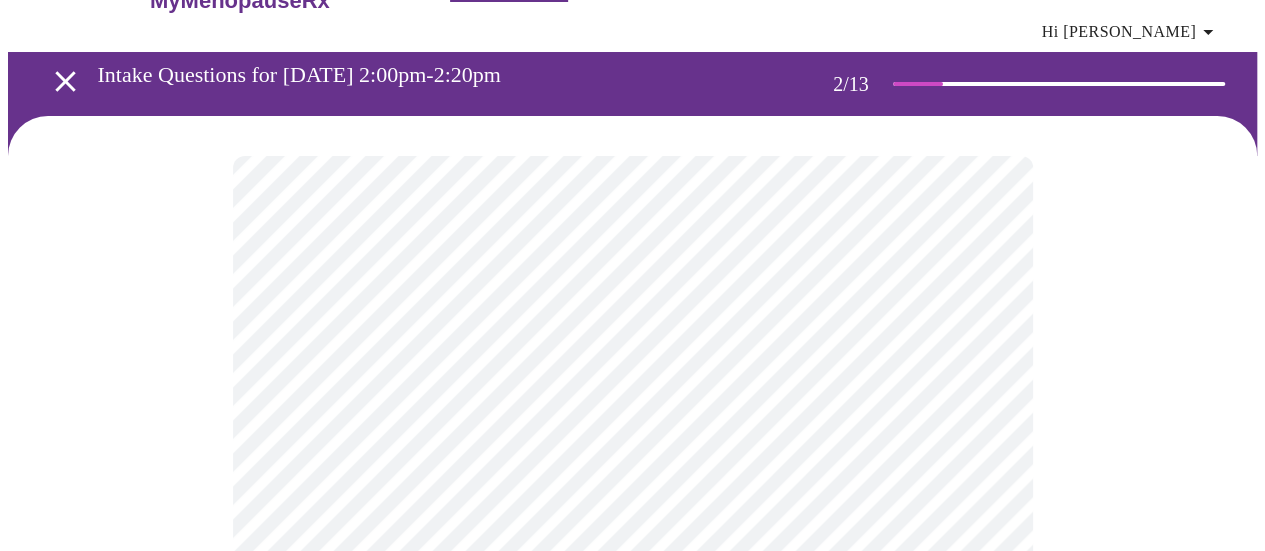 scroll, scrollTop: 78, scrollLeft: 0, axis: vertical 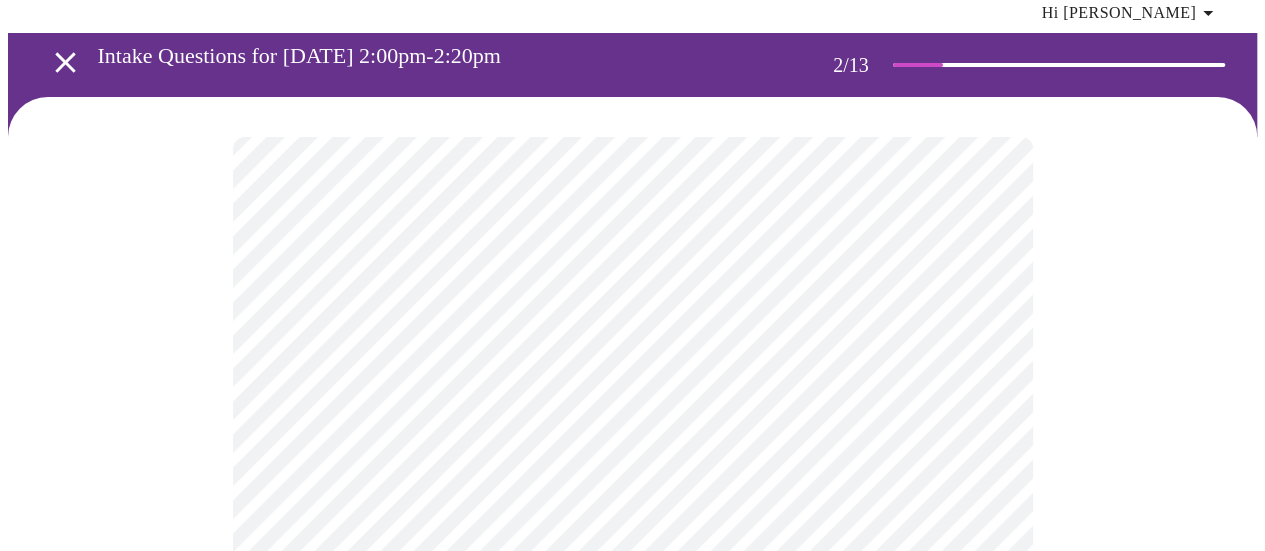 click on "MyMenopauseRx Appointments Messaging Labs Uploads Medications Community Refer a Friend Hi [PERSON_NAME]   Intake Questions for [DATE] 2:00pm-2:20pm 2  /  13 Settings Billing Invoices Log out" at bounding box center [632, 544] 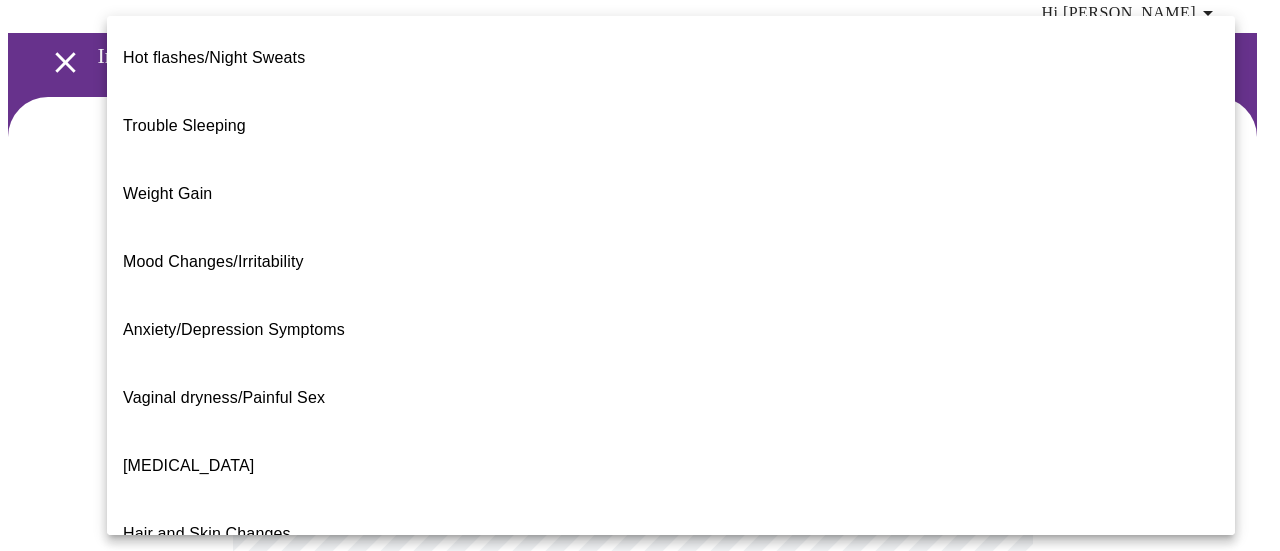 click on "Weight Gain" at bounding box center (167, 194) 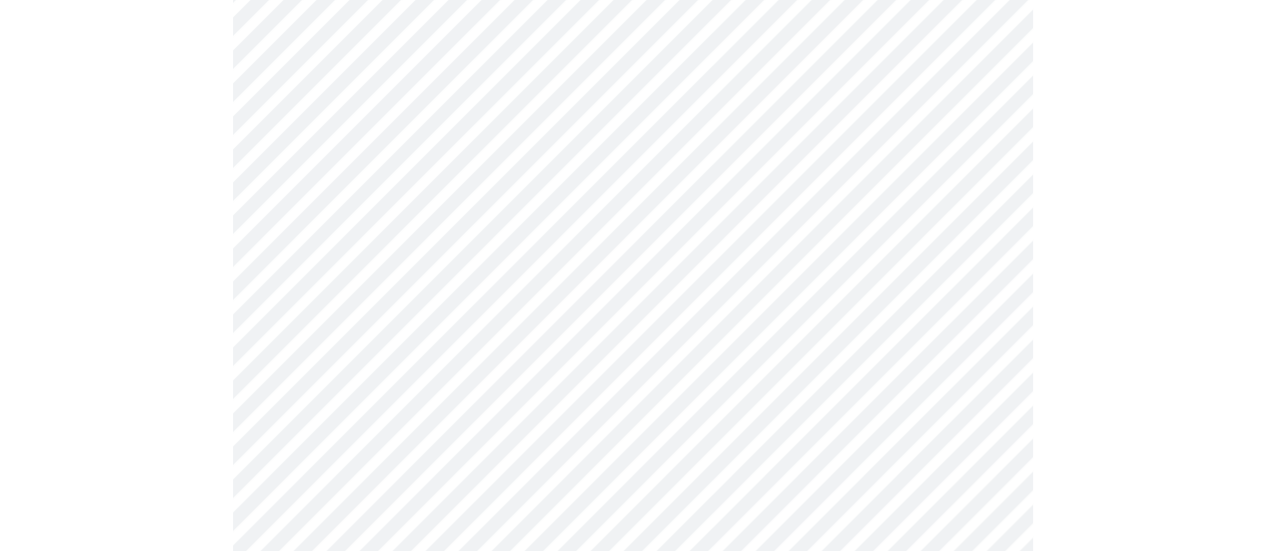 scroll, scrollTop: 276, scrollLeft: 0, axis: vertical 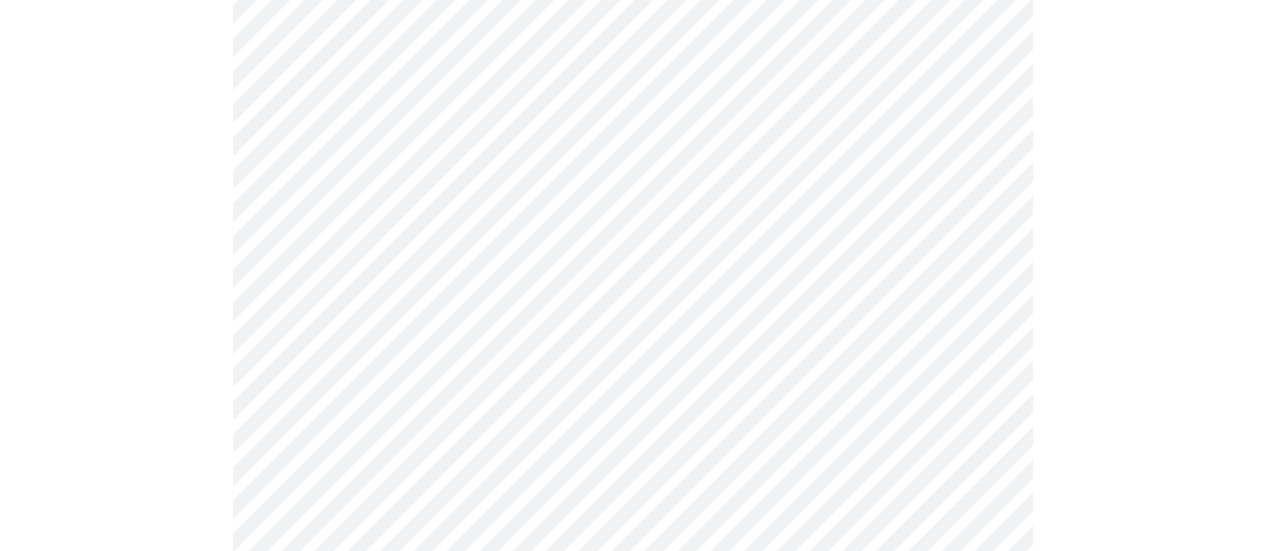 click on "MyMenopauseRx Appointments Messaging Labs Uploads Medications Community Refer a Friend Hi [PERSON_NAME]   Intake Questions for [DATE] 2:00pm-2:20pm 2  /  13 Settings Billing Invoices Log out" at bounding box center [632, 340] 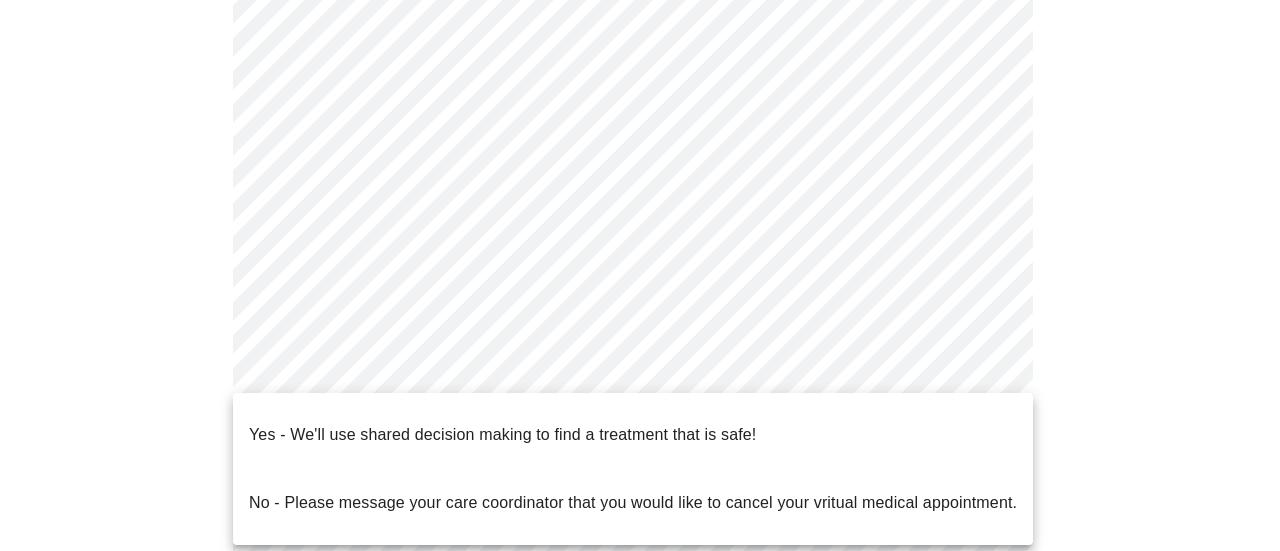 click on "Yes - We'll use shared decision making to find a treatment that is safe!" at bounding box center (502, 435) 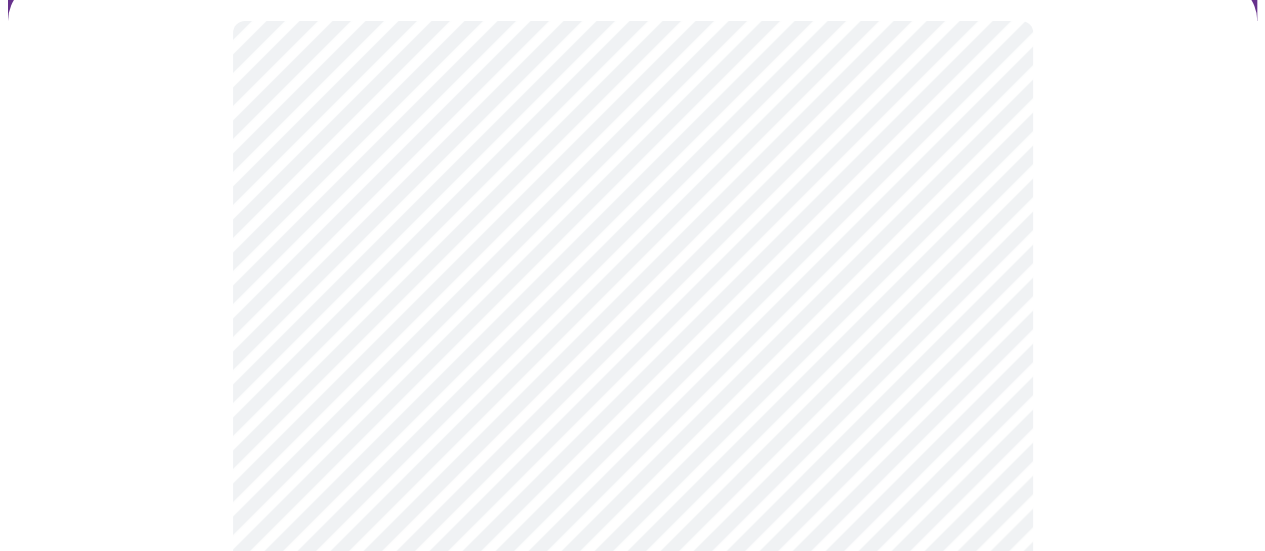 scroll, scrollTop: 194, scrollLeft: 0, axis: vertical 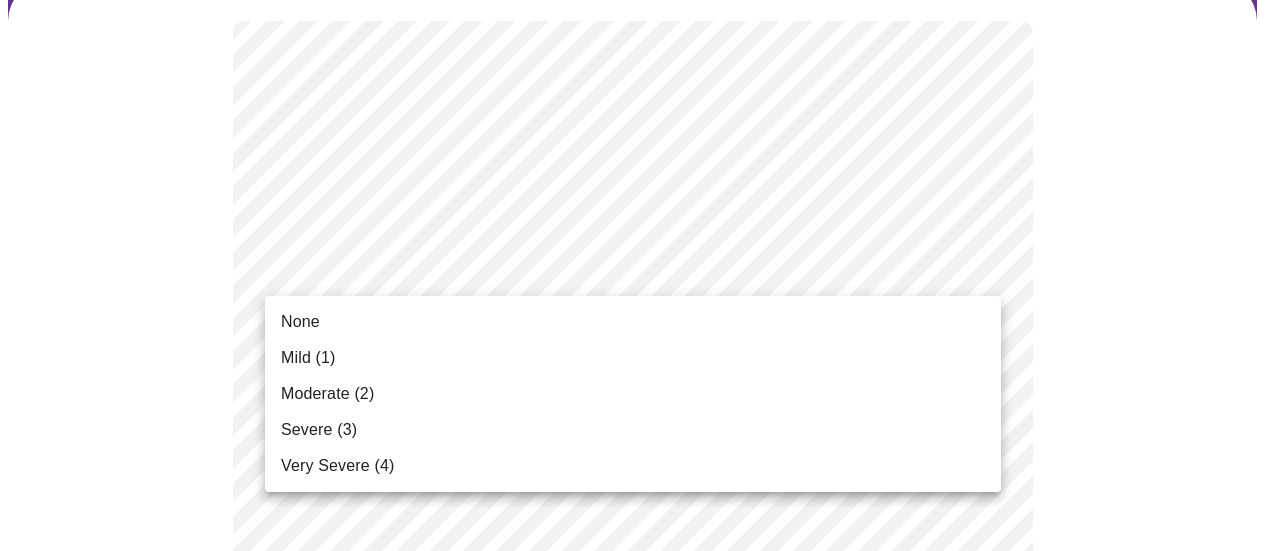 click on "Moderate (2)" at bounding box center [633, 394] 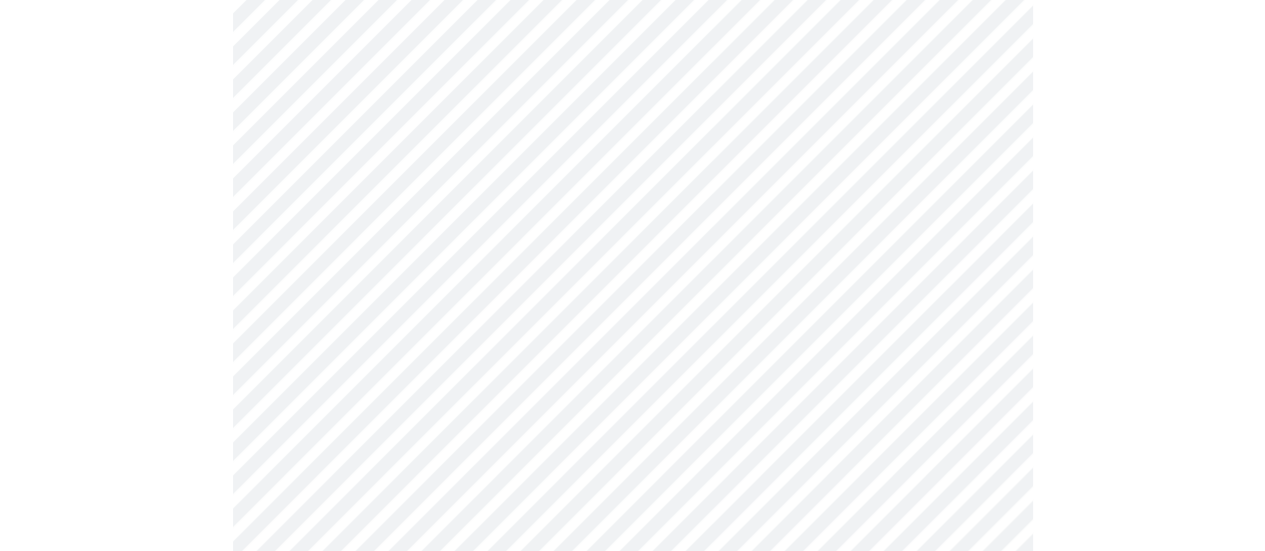 scroll, scrollTop: 308, scrollLeft: 0, axis: vertical 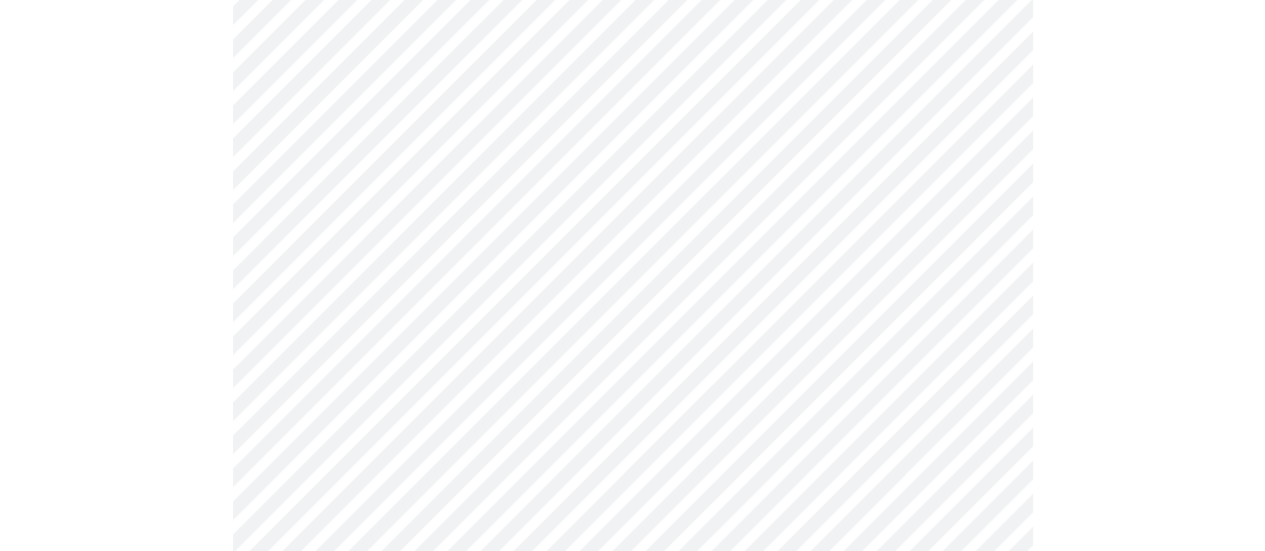 click on "MyMenopauseRx Appointments Messaging Labs Uploads Medications Community Refer a Friend Hi [PERSON_NAME]   Intake Questions for [DATE] 2:00pm-2:20pm 3  /  13 Settings Billing Invoices Log out" at bounding box center (632, 1029) 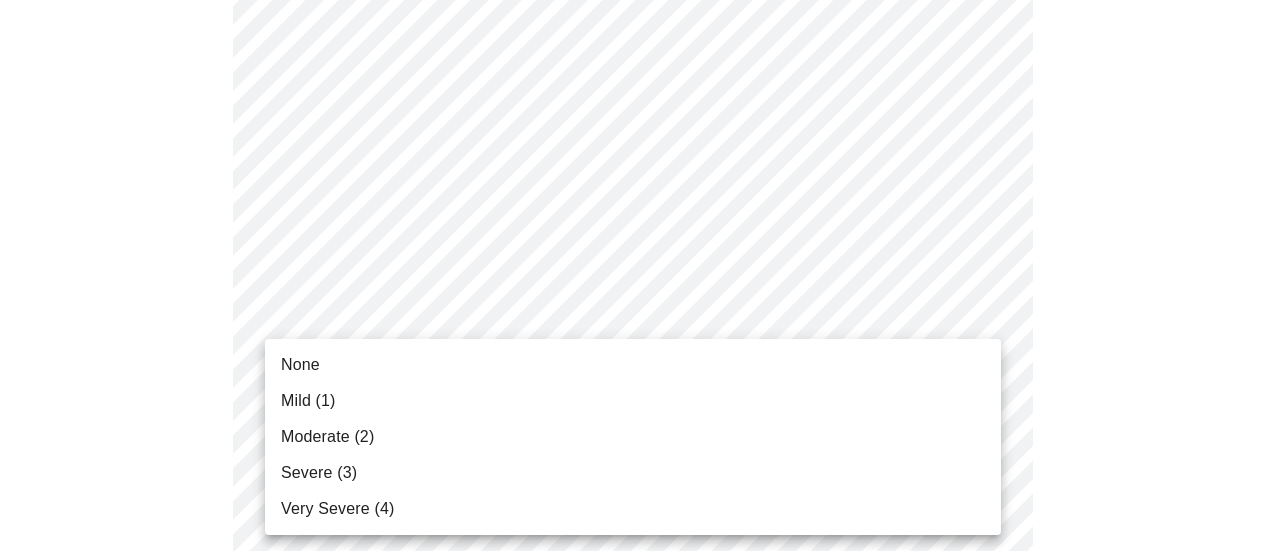 click on "Mild (1)" at bounding box center [633, 401] 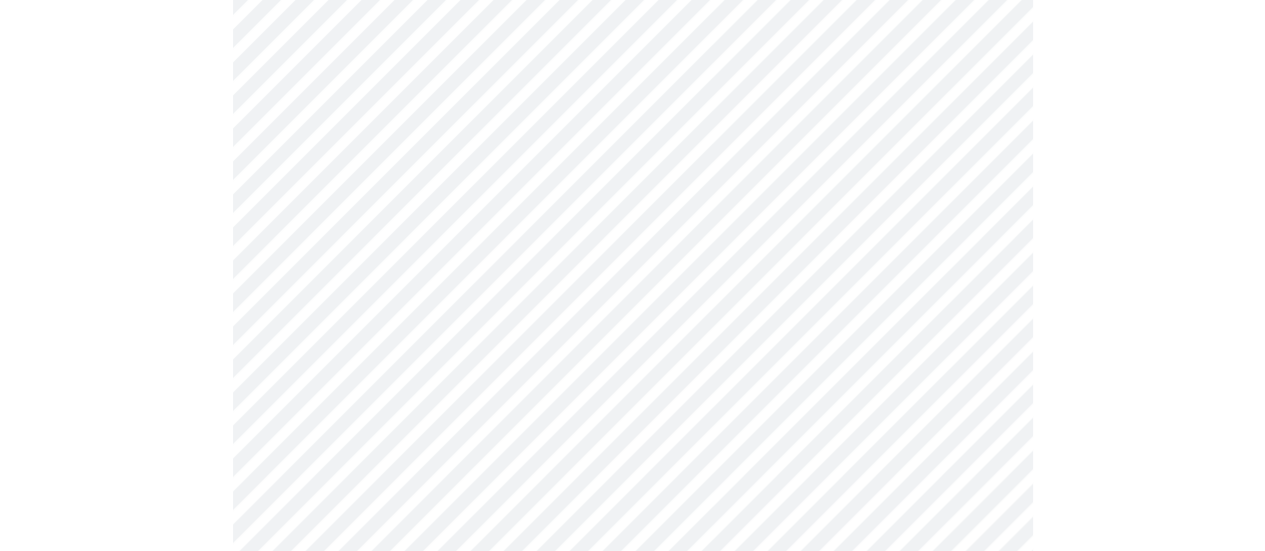 scroll, scrollTop: 454, scrollLeft: 0, axis: vertical 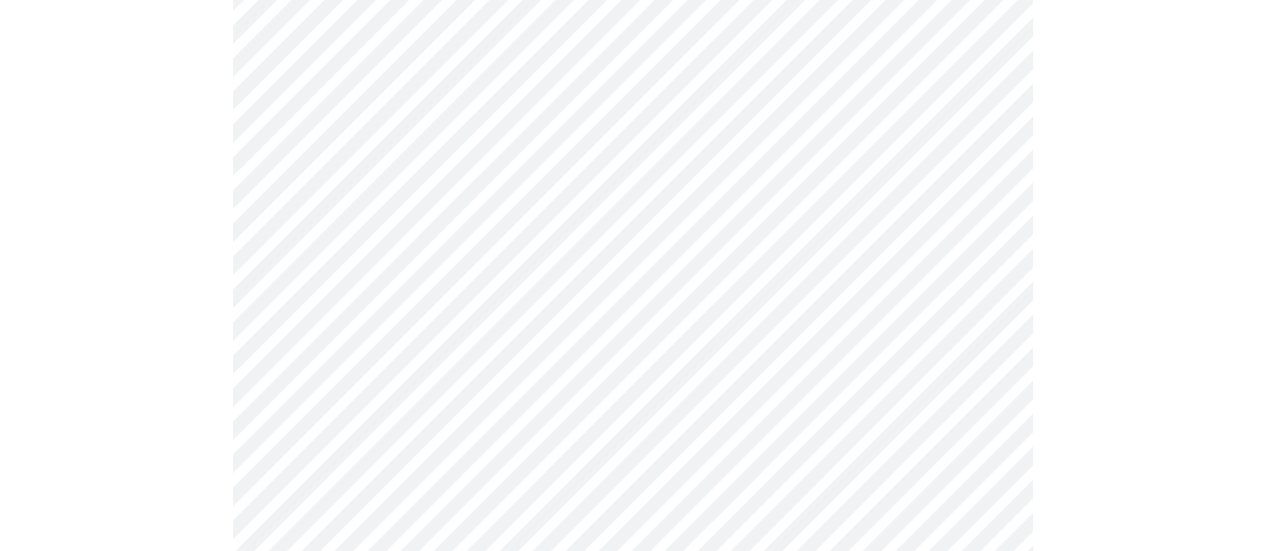 click on "MyMenopauseRx Appointments Messaging Labs Uploads Medications Community Refer a Friend Hi [PERSON_NAME]   Intake Questions for [DATE] 2:00pm-2:20pm 3  /  13 Settings Billing Invoices Log out" at bounding box center [632, 869] 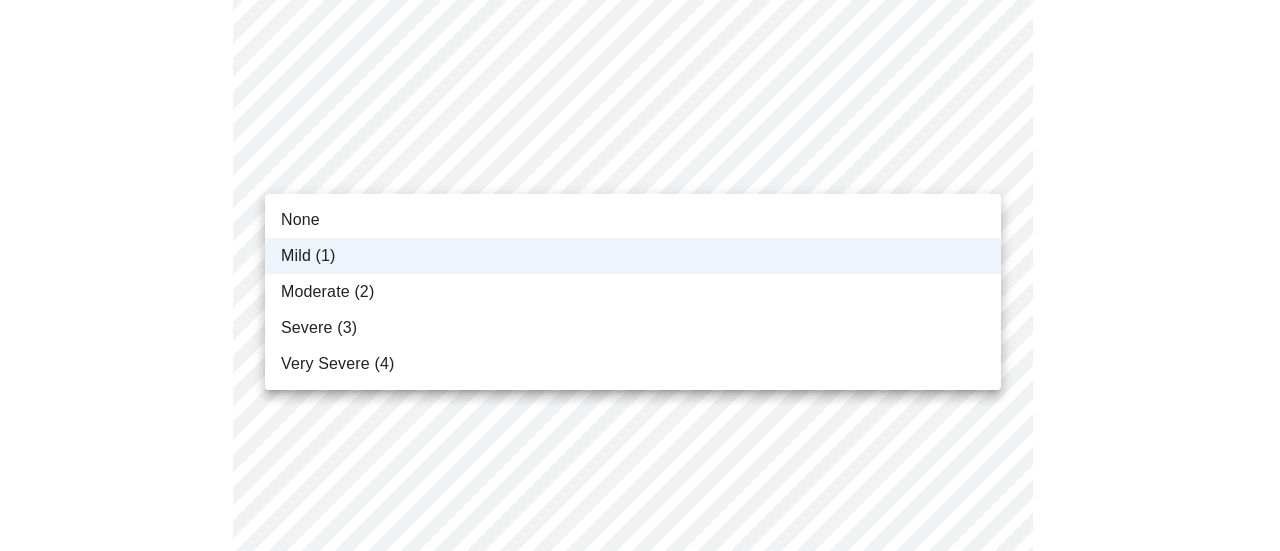 click on "None" at bounding box center (633, 220) 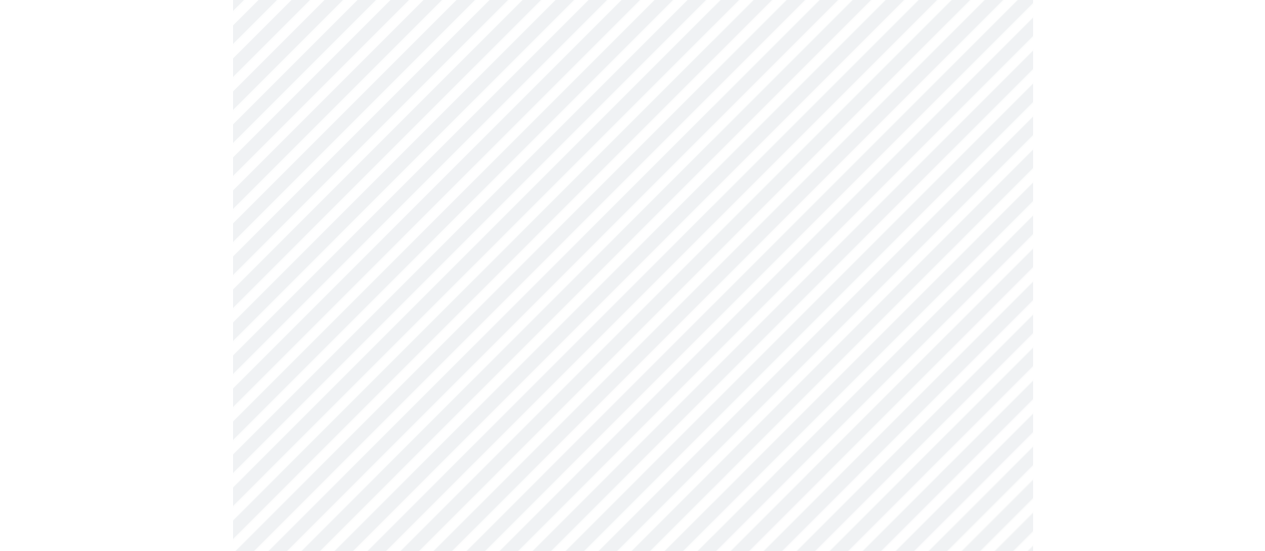 click on "MyMenopauseRx Appointments Messaging Labs Uploads Medications Community Refer a Friend Hi [PERSON_NAME]   Intake Questions for [DATE] 2:00pm-2:20pm 3  /  13 Settings Billing Invoices Log out" at bounding box center (632, 869) 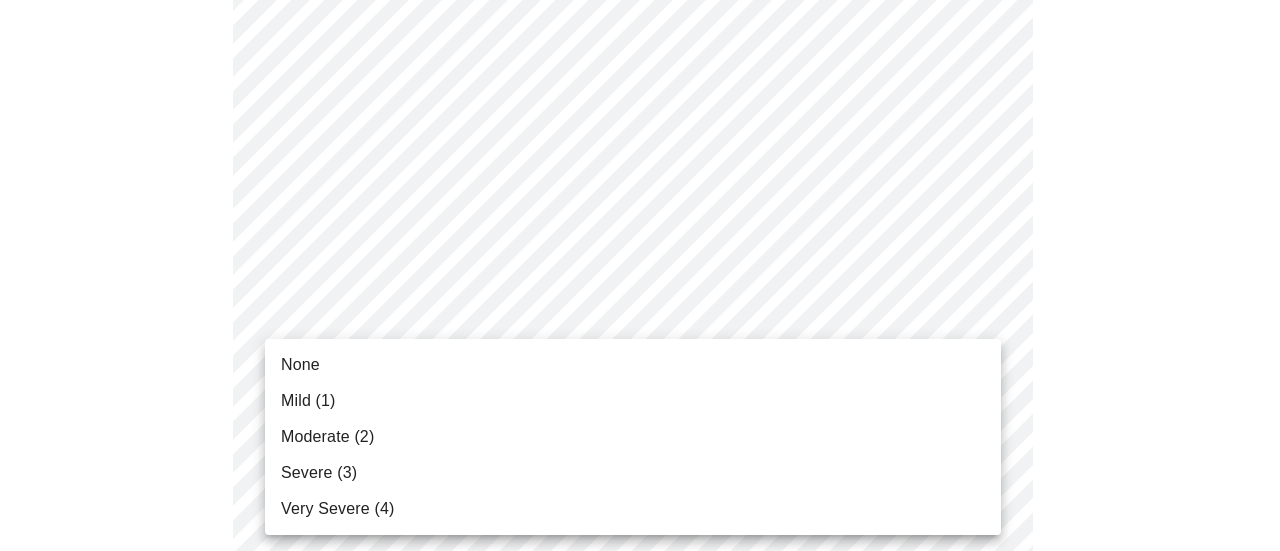click on "Mild (1)" at bounding box center (633, 401) 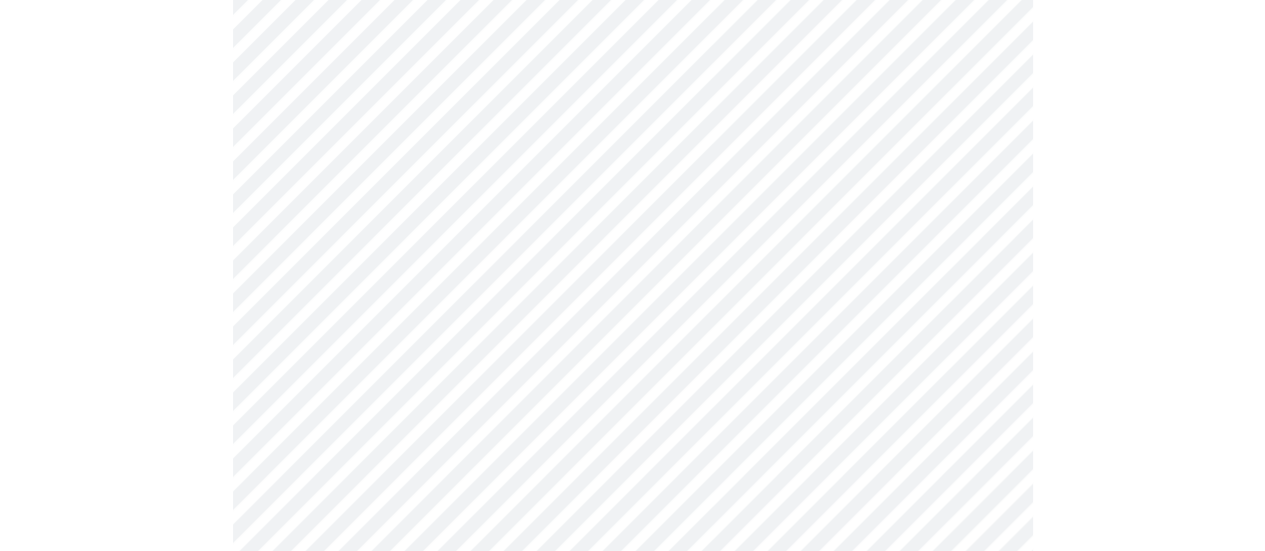 scroll, scrollTop: 625, scrollLeft: 0, axis: vertical 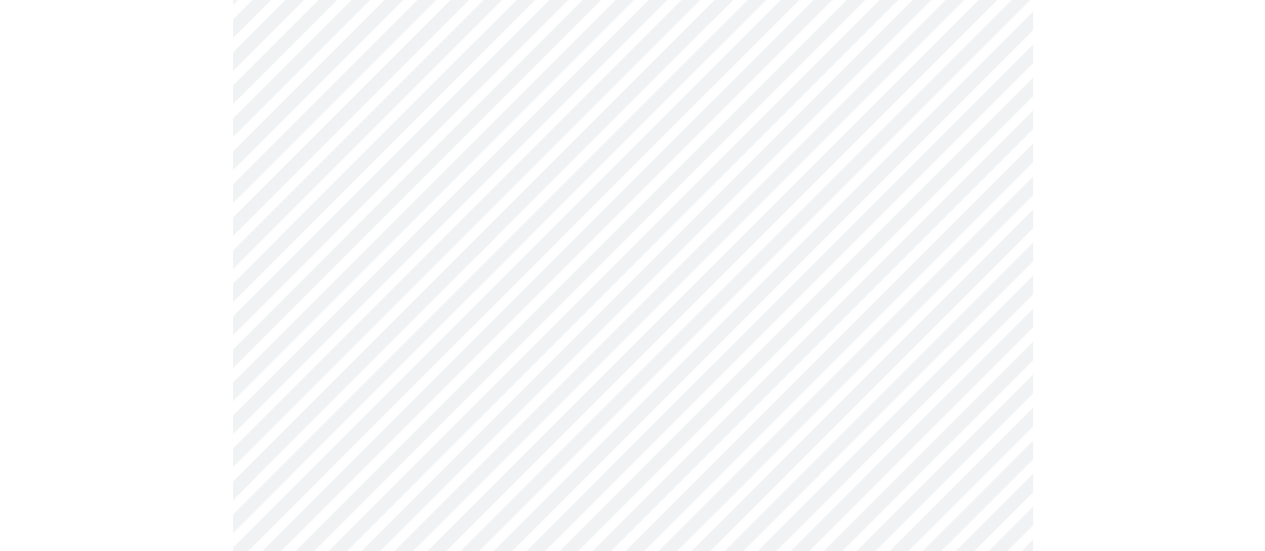 click on "MyMenopauseRx Appointments Messaging Labs Uploads Medications Community Refer a Friend Hi [PERSON_NAME]   Intake Questions for [DATE] 2:00pm-2:20pm 3  /  13 Settings Billing Invoices Log out" at bounding box center (632, 685) 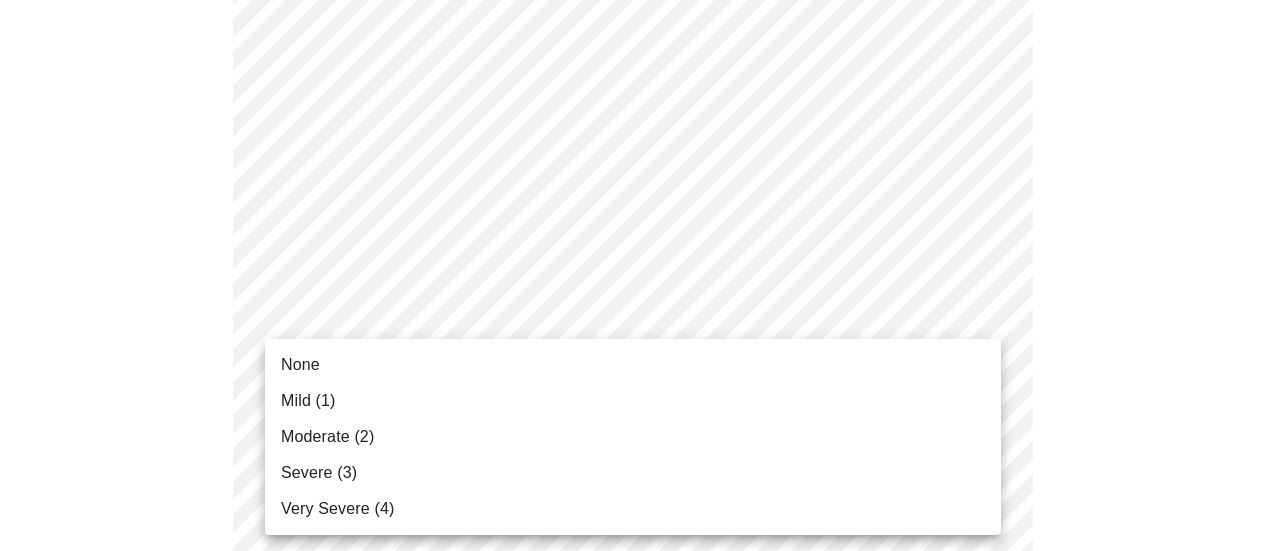 click on "None" at bounding box center (633, 365) 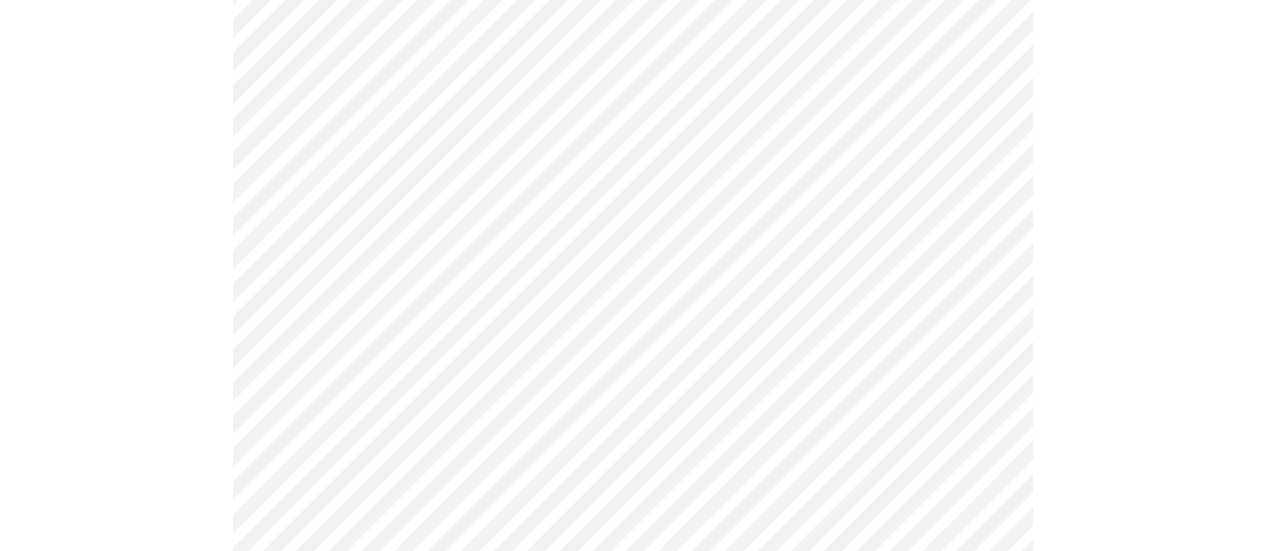 click at bounding box center [632, 754] 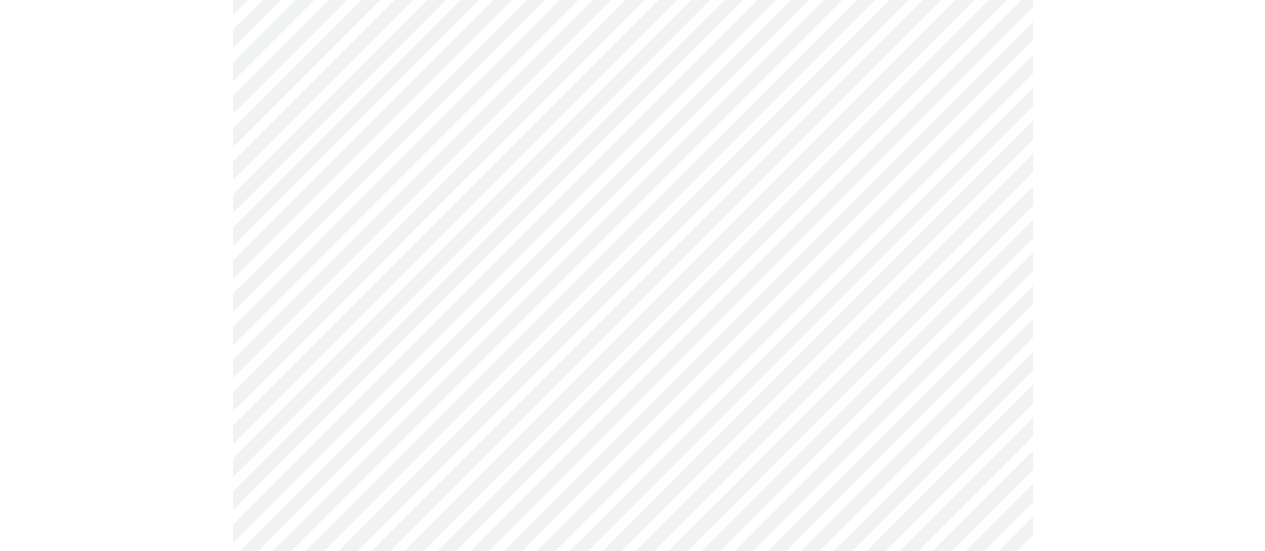 scroll, scrollTop: 717, scrollLeft: 0, axis: vertical 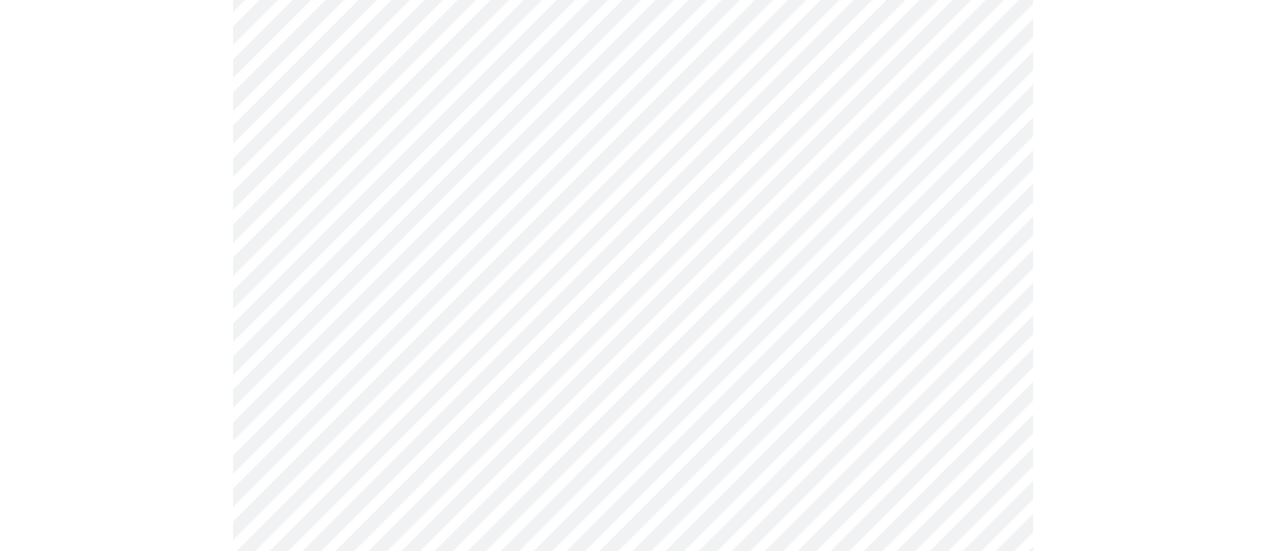 click on "MyMenopauseRx Appointments Messaging Labs Uploads Medications Community Refer a Friend Hi [PERSON_NAME]   Intake Questions for [DATE] 2:00pm-2:20pm 3  /  13 Settings Billing Invoices Log out" at bounding box center (632, 579) 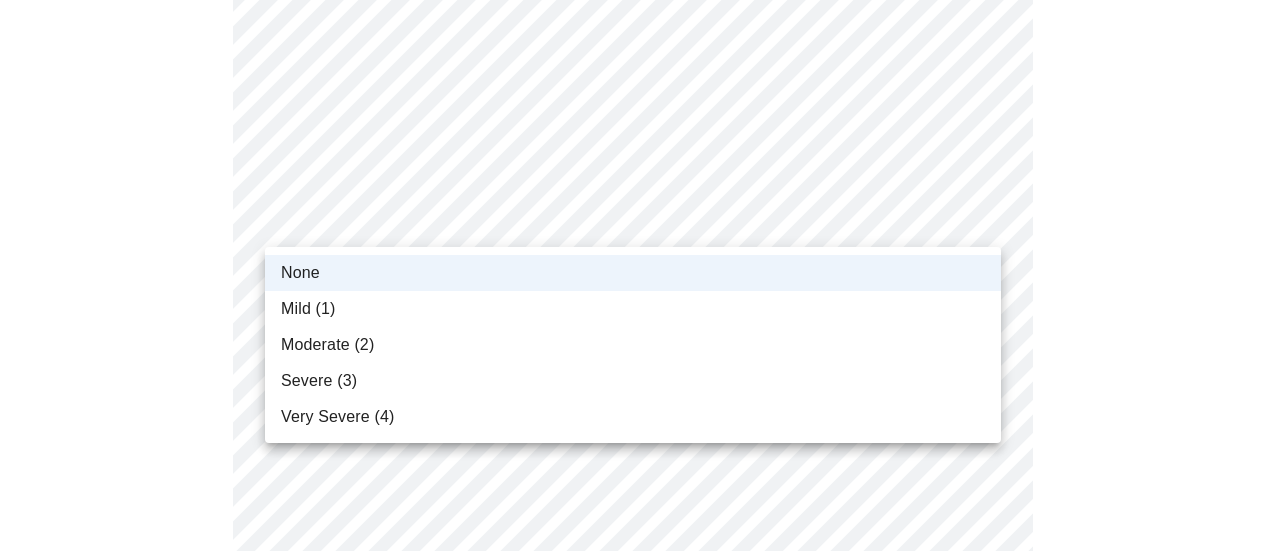 click on "Mild (1)" at bounding box center (633, 309) 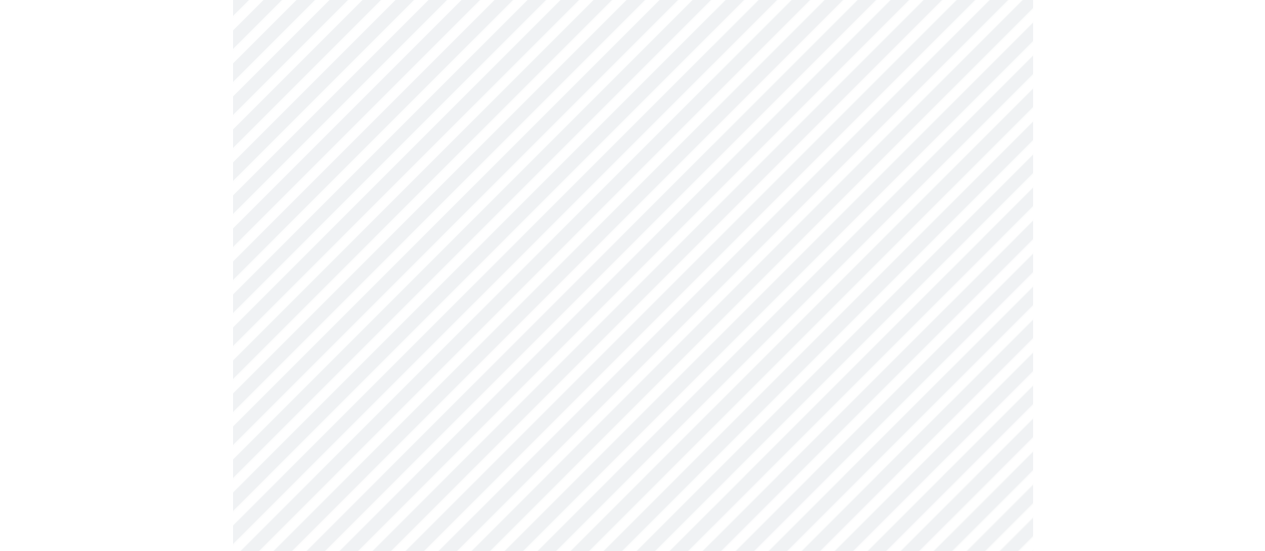 scroll, scrollTop: 782, scrollLeft: 0, axis: vertical 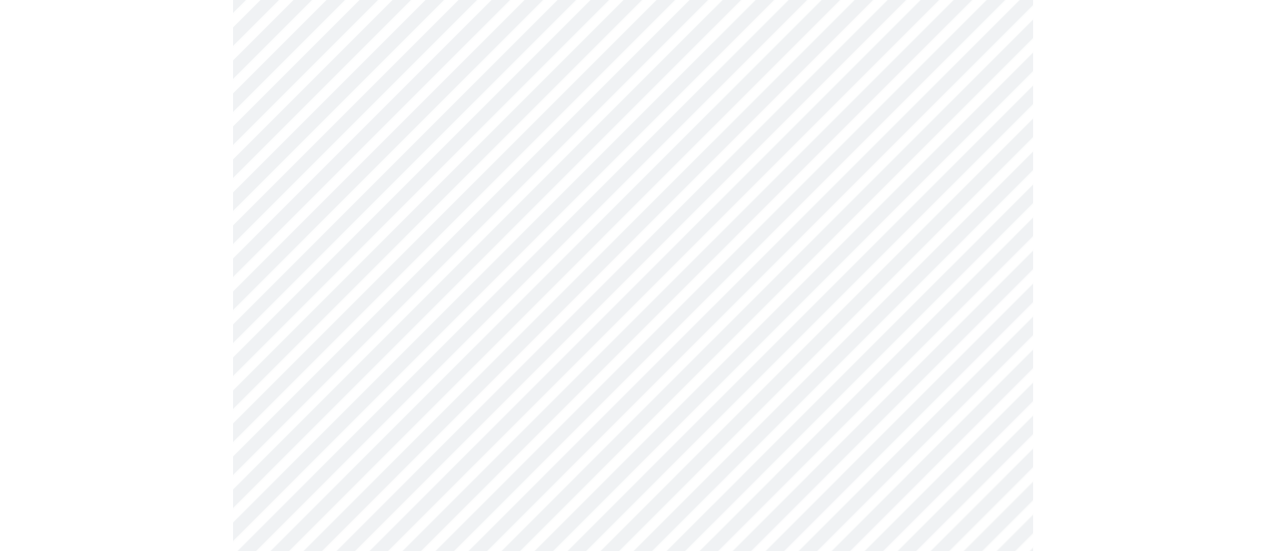 click on "MyMenopauseRx Appointments Messaging Labs Uploads Medications Community Refer a Friend Hi [PERSON_NAME]   Intake Questions for [DATE] 2:00pm-2:20pm 3  /  13 Settings Billing Invoices Log out" at bounding box center [632, 514] 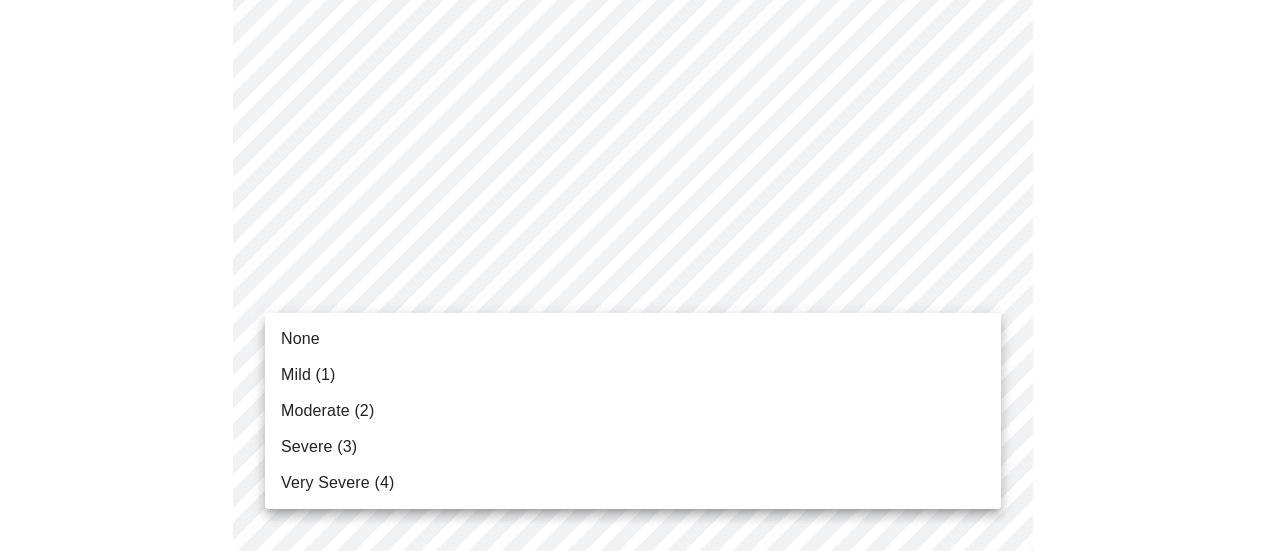 click on "Mild (1)" at bounding box center (308, 375) 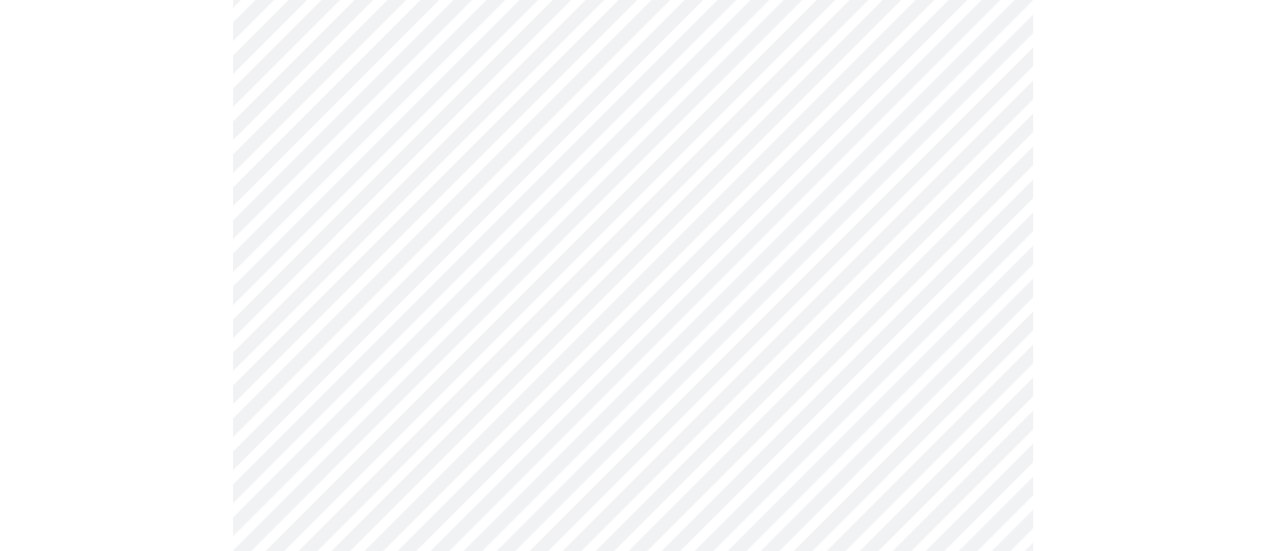 scroll, scrollTop: 893, scrollLeft: 0, axis: vertical 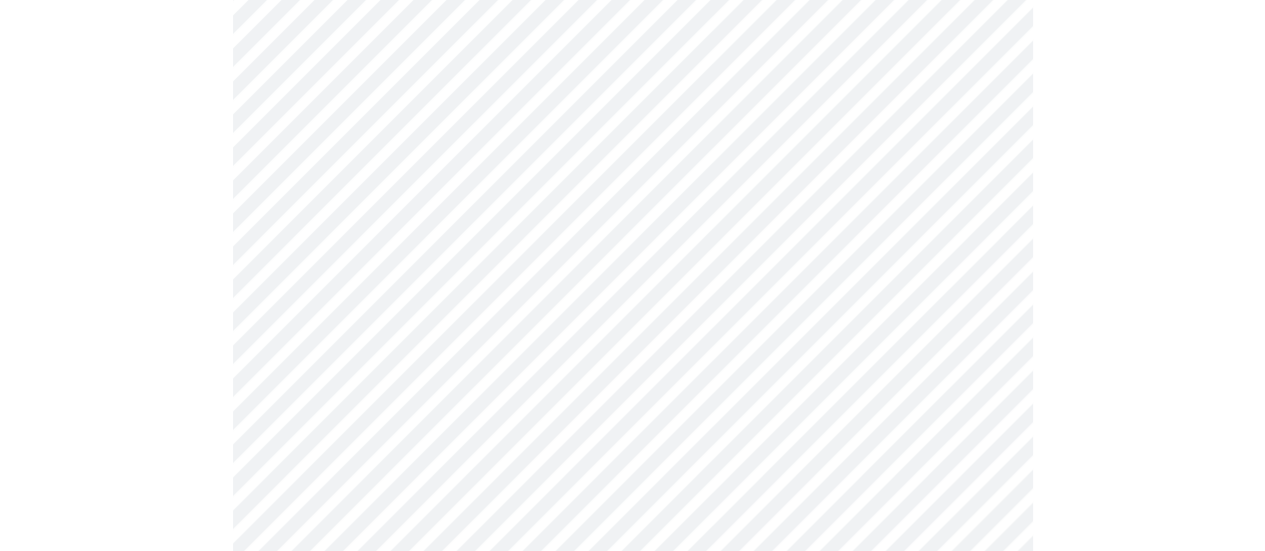 click on "MyMenopauseRx Appointments Messaging Labs Uploads Medications Community Refer a Friend Hi [PERSON_NAME]   Intake Questions for [DATE] 2:00pm-2:20pm 3  /  13 Settings Billing Invoices Log out" at bounding box center [632, 389] 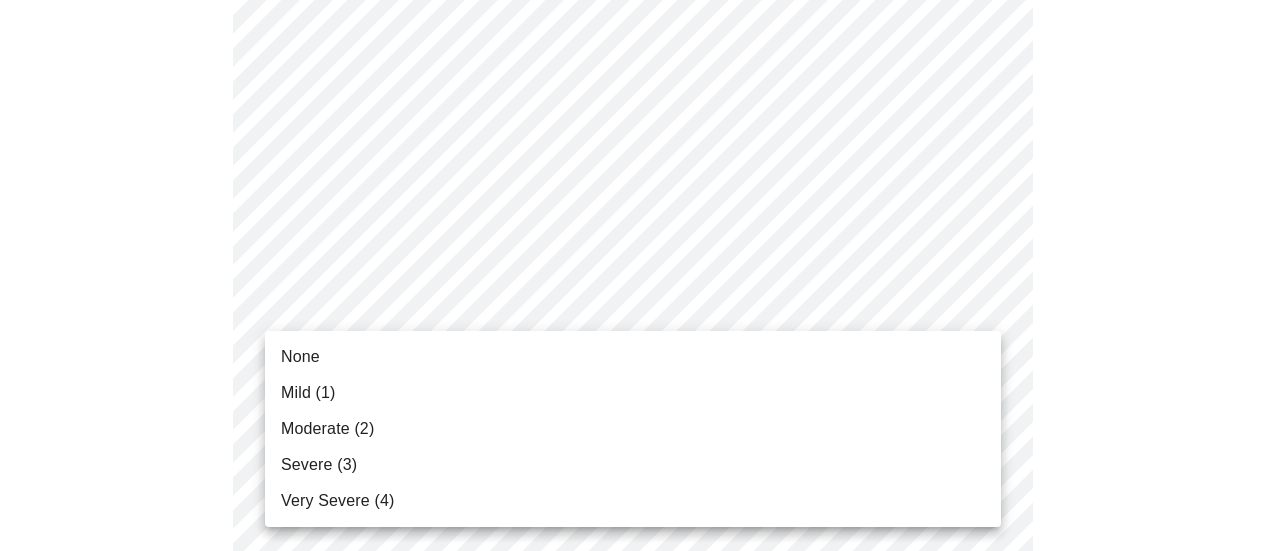 click on "Mild (1)" at bounding box center (633, 393) 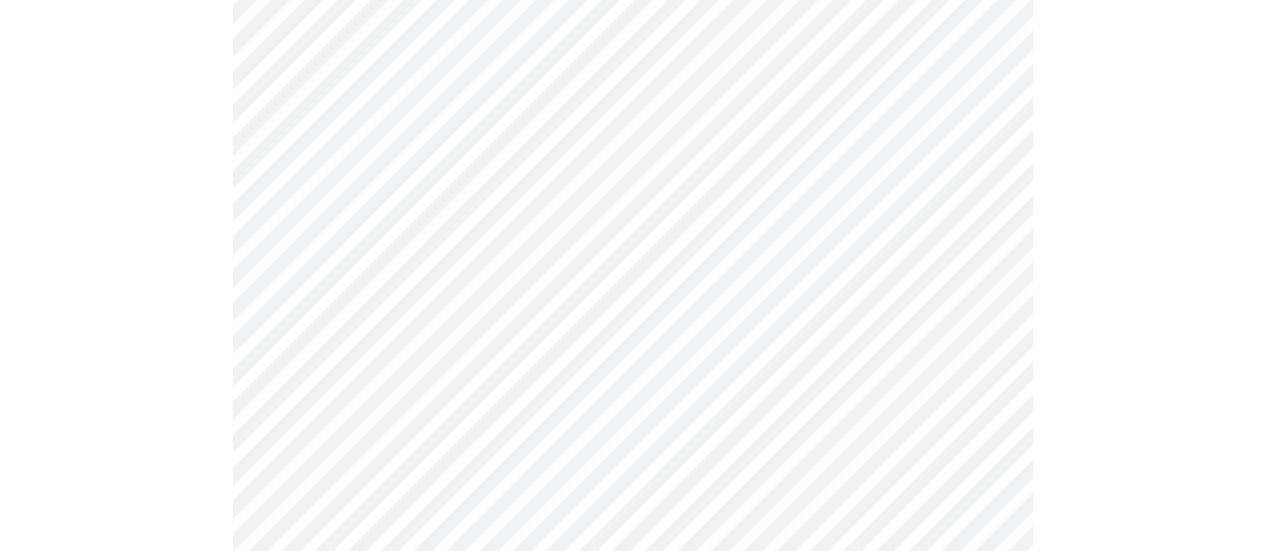 scroll, scrollTop: 1071, scrollLeft: 0, axis: vertical 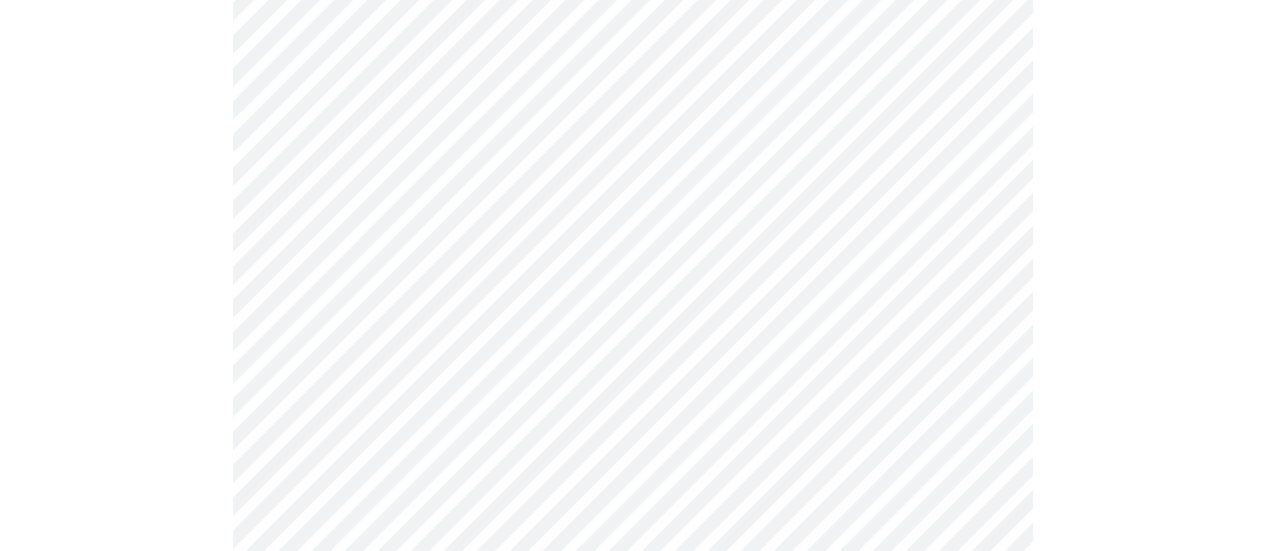 click on "MyMenopauseRx Appointments Messaging Labs Uploads Medications Community Refer a Friend Hi [PERSON_NAME]   Intake Questions for [DATE] 2:00pm-2:20pm 3  /  13 Settings Billing Invoices Log out" at bounding box center (632, 197) 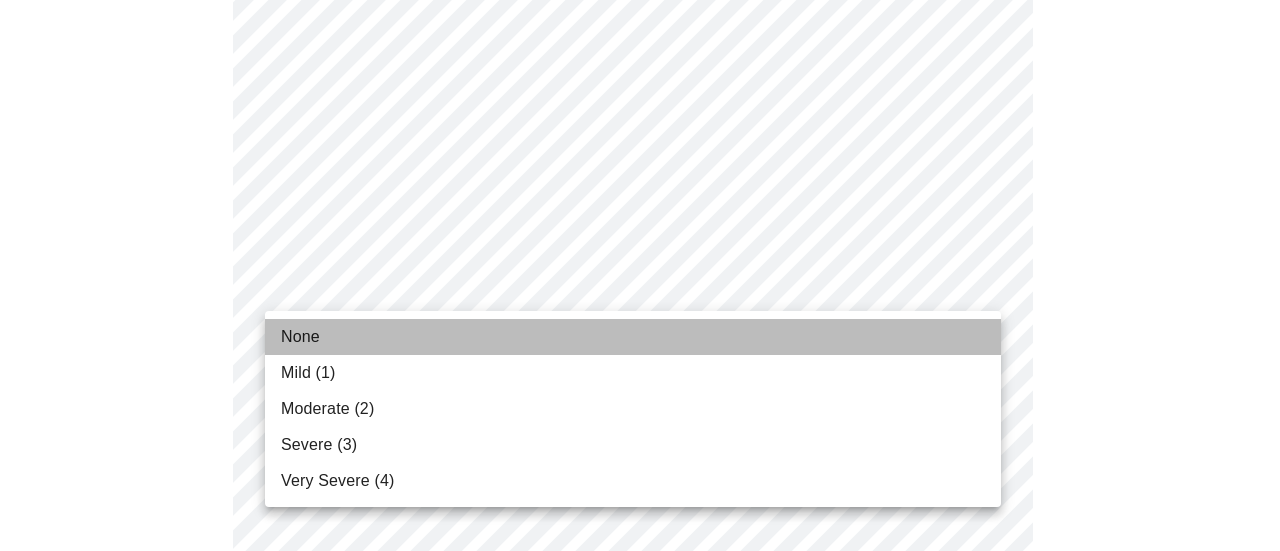 click on "None" at bounding box center (633, 337) 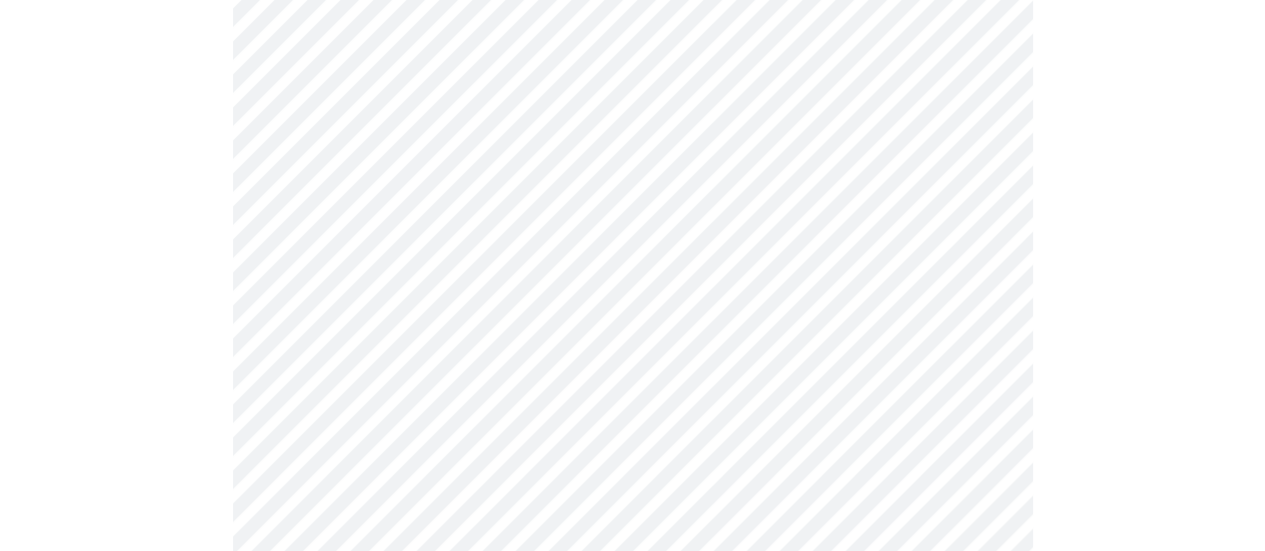 scroll, scrollTop: 1200, scrollLeft: 0, axis: vertical 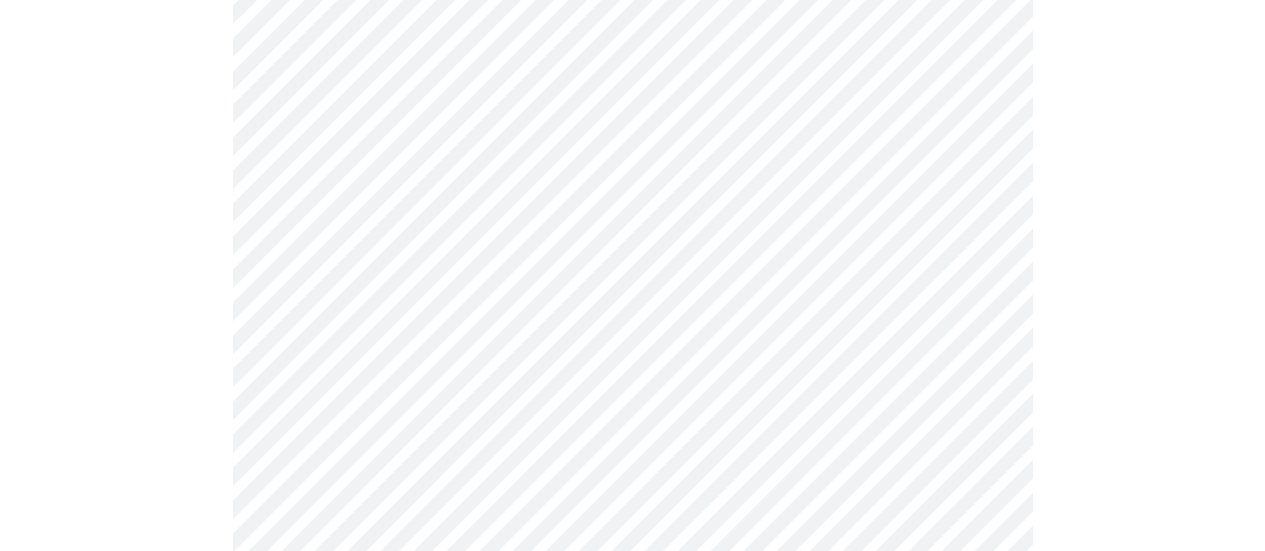 click on "MyMenopauseRx Appointments Messaging Labs Uploads Medications Community Refer a Friend Hi [PERSON_NAME]   Intake Questions for [DATE] 2:00pm-2:20pm 3  /  13 Settings Billing Invoices Log out" at bounding box center (632, 54) 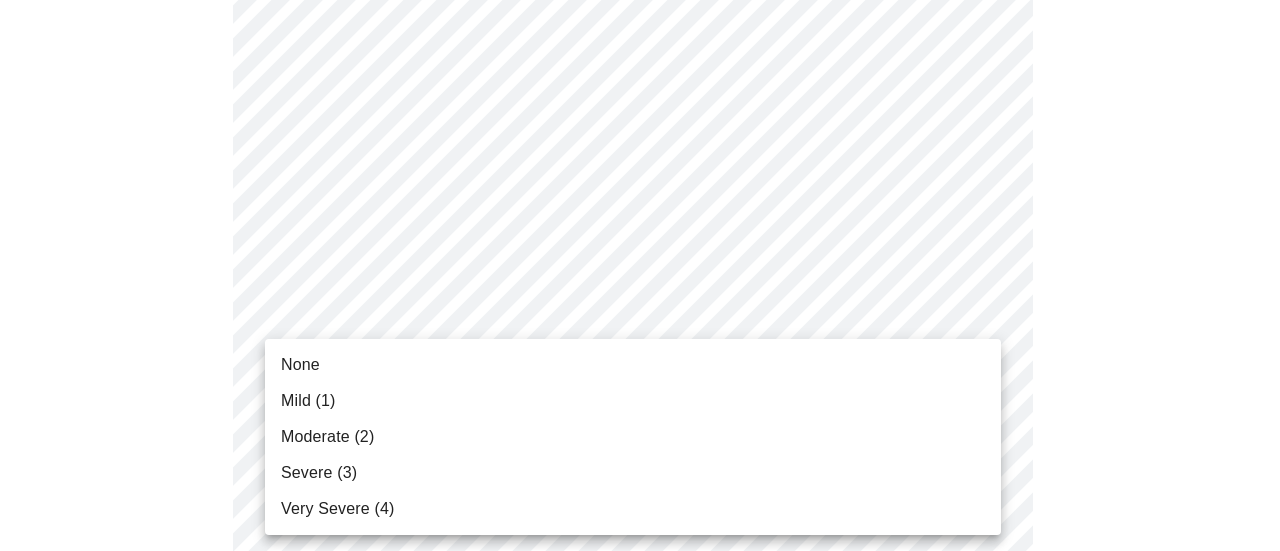 click on "Mild (1)" at bounding box center [633, 401] 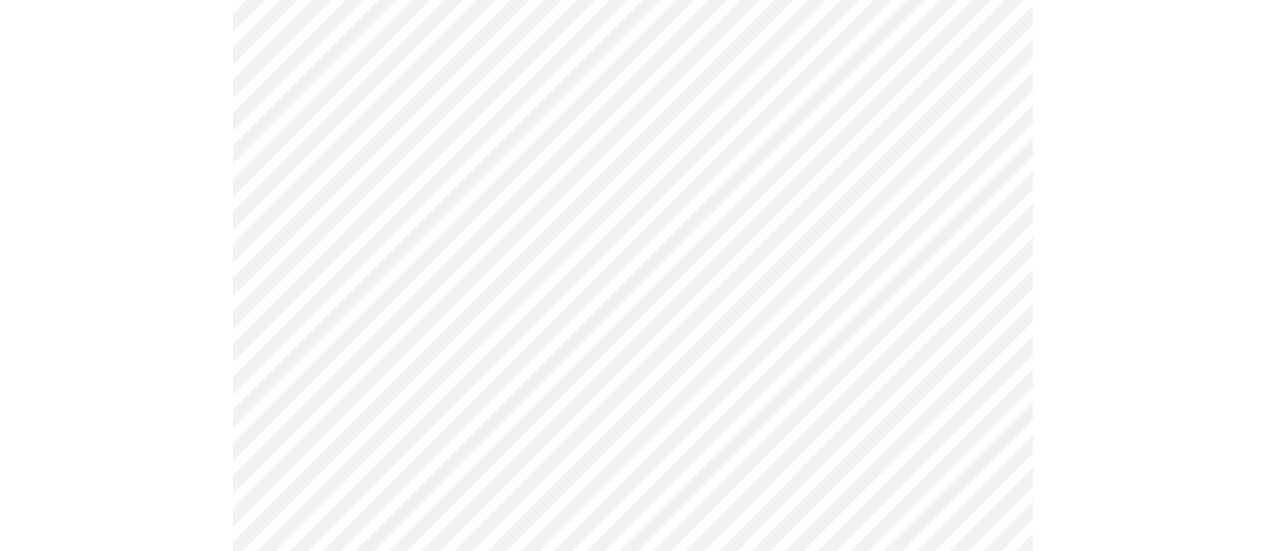 scroll, scrollTop: 1302, scrollLeft: 0, axis: vertical 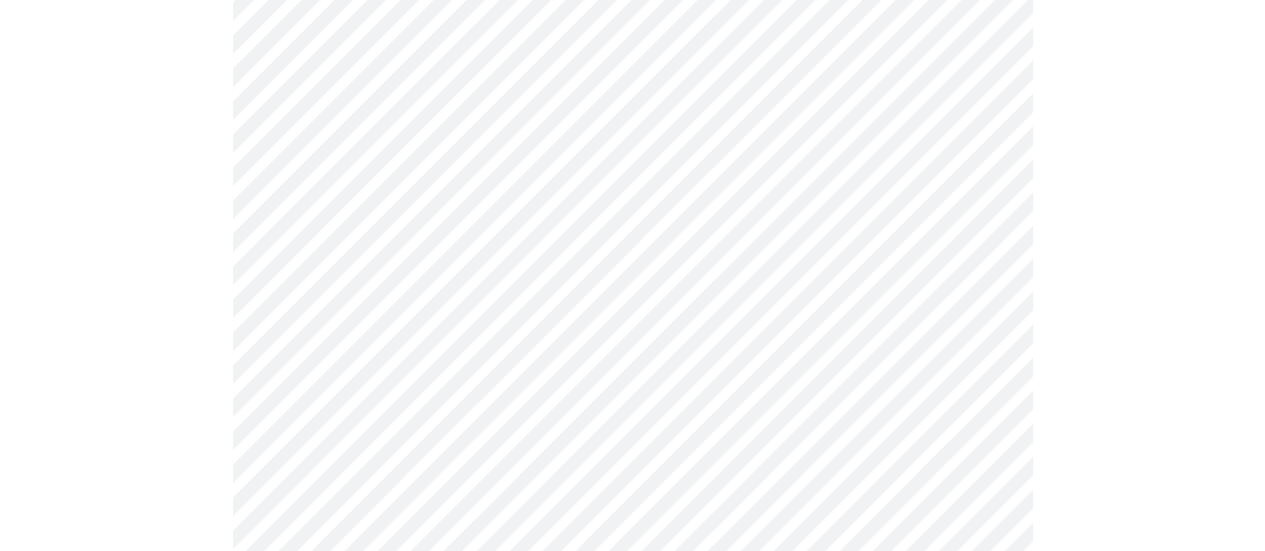 click on "MyMenopauseRx Appointments Messaging Labs Uploads Medications Community Refer a Friend Hi [PERSON_NAME]   Intake Questions for [DATE] 2:00pm-2:20pm 3  /  13 Settings Billing Invoices Log out" at bounding box center (632, -62) 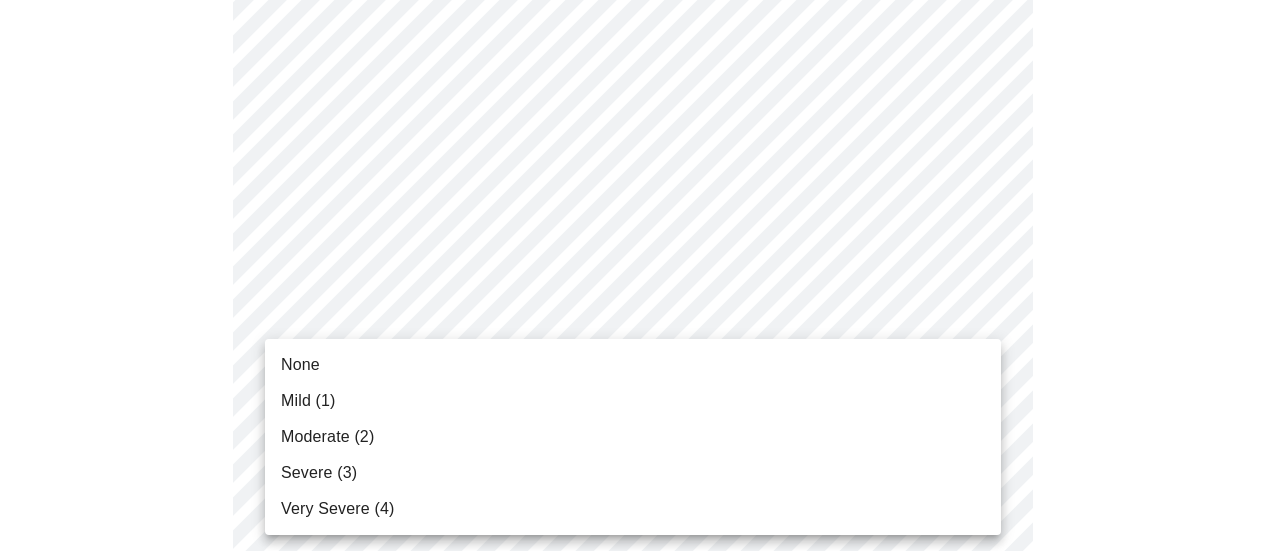 click on "Mild (1)" at bounding box center [633, 401] 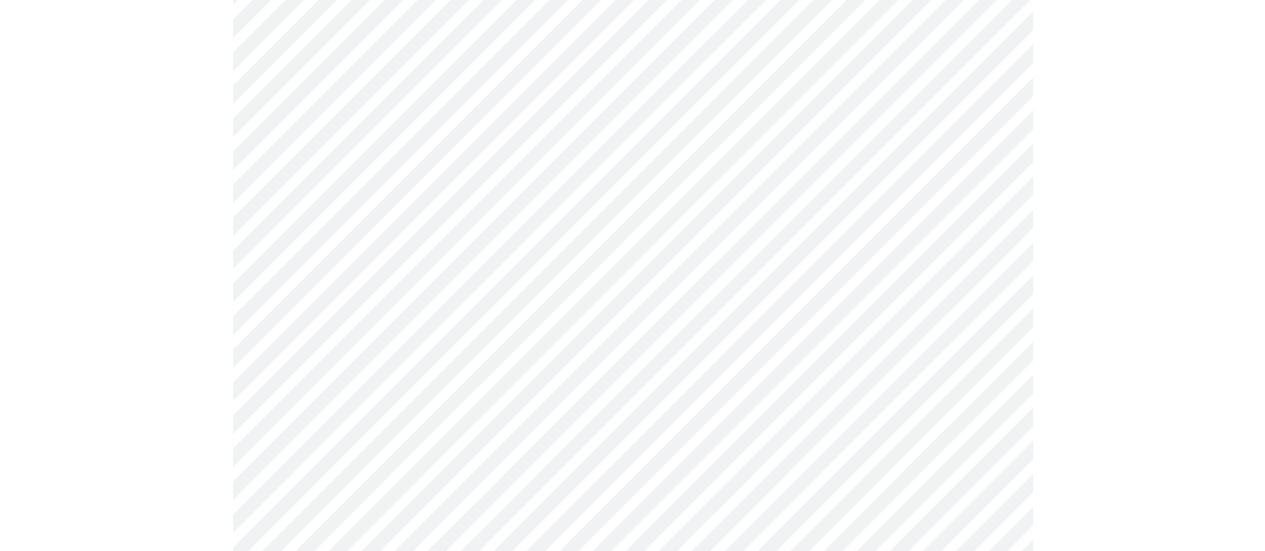 scroll, scrollTop: 1421, scrollLeft: 0, axis: vertical 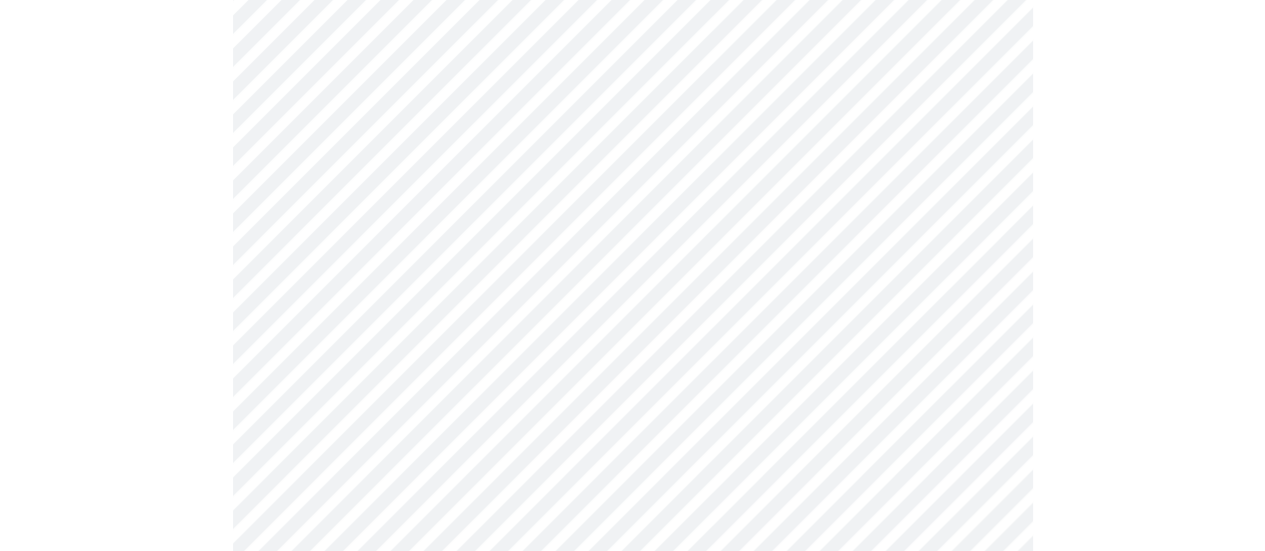 click on "MyMenopauseRx Appointments Messaging Labs Uploads Medications Community Refer a Friend Hi [PERSON_NAME]   Intake Questions for [DATE] 2:00pm-2:20pm 3  /  13 Settings Billing Invoices Log out" at bounding box center (632, -195) 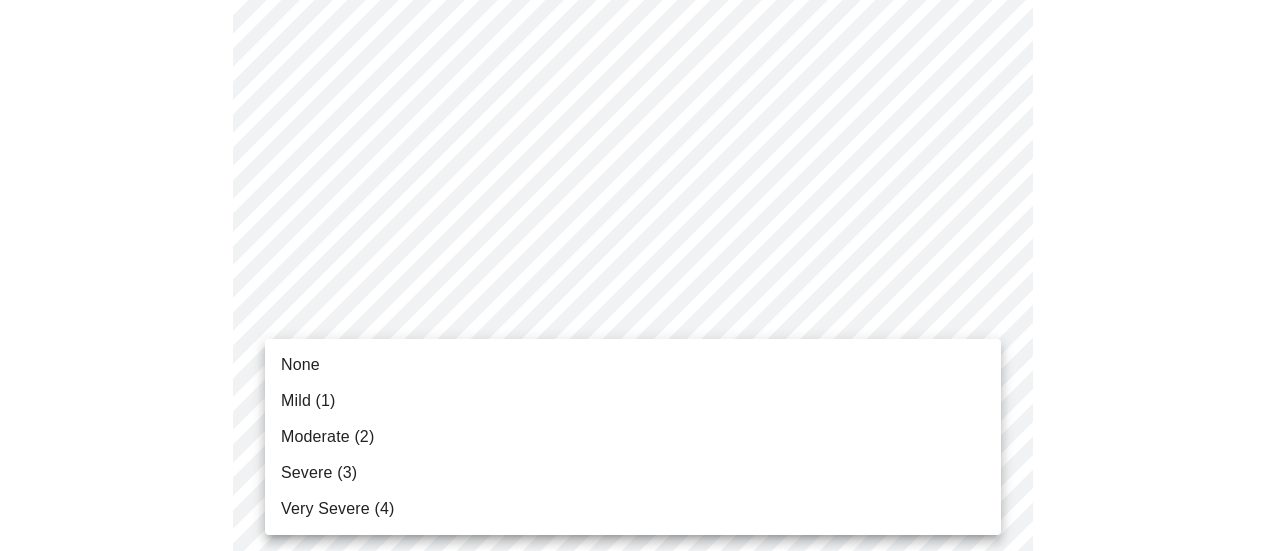 click on "Mild (1)" at bounding box center (633, 401) 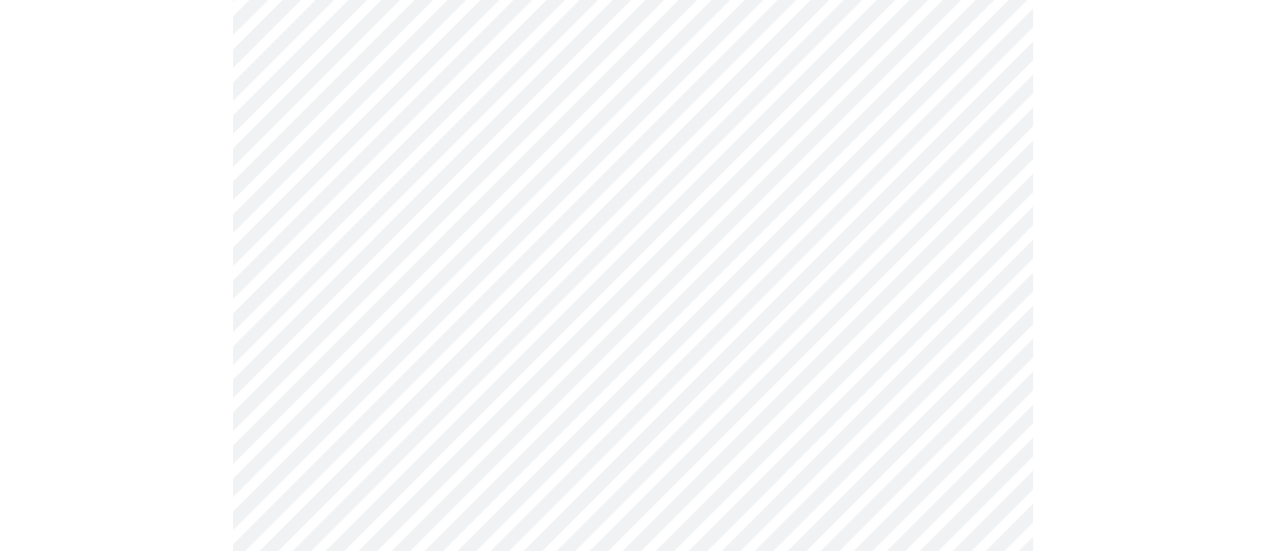 scroll, scrollTop: 1640, scrollLeft: 0, axis: vertical 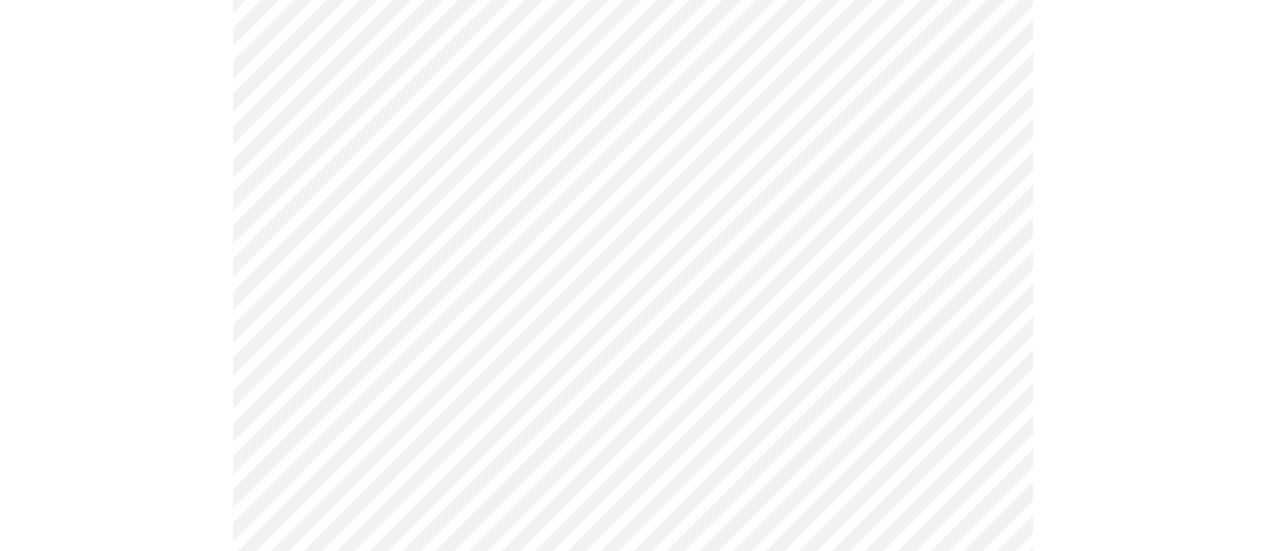 click on "MyMenopauseRx Appointments Messaging Labs Uploads Medications Community Refer a Friend Hi [PERSON_NAME]   Intake Questions for [DATE] 2:00pm-2:20pm 3  /  13 Settings Billing Invoices Log out" at bounding box center (632, -428) 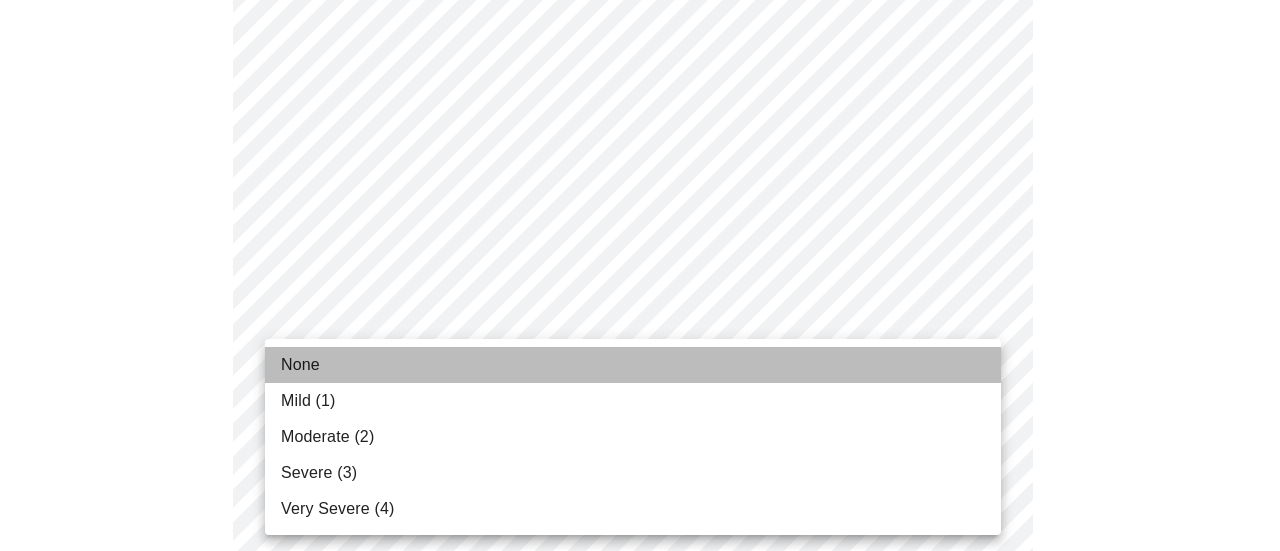 click on "None" at bounding box center [633, 365] 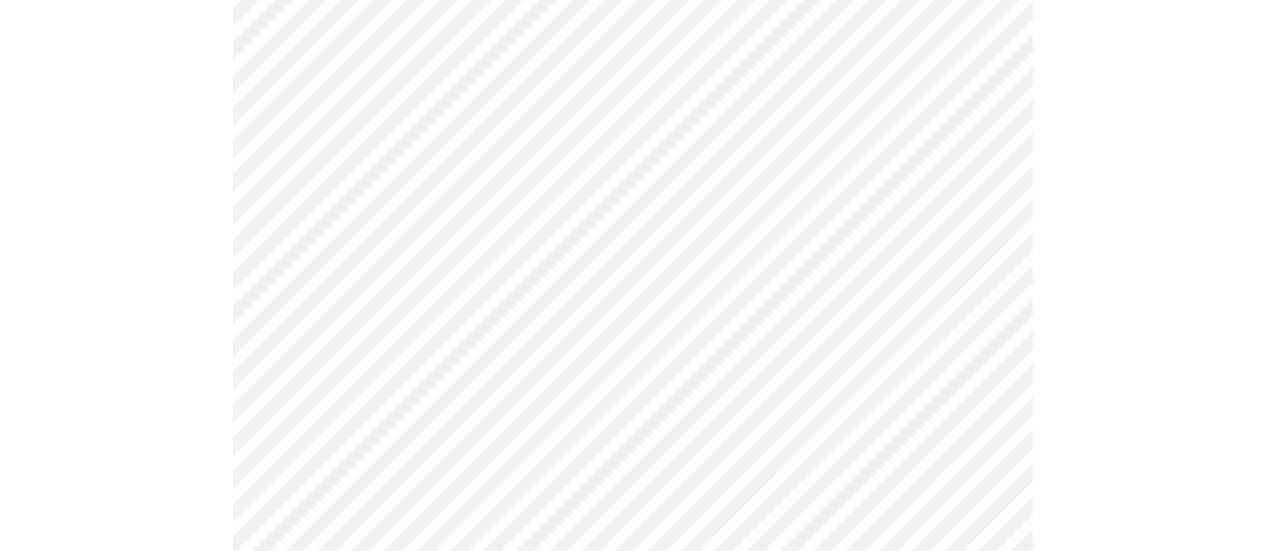 scroll, scrollTop: 832, scrollLeft: 0, axis: vertical 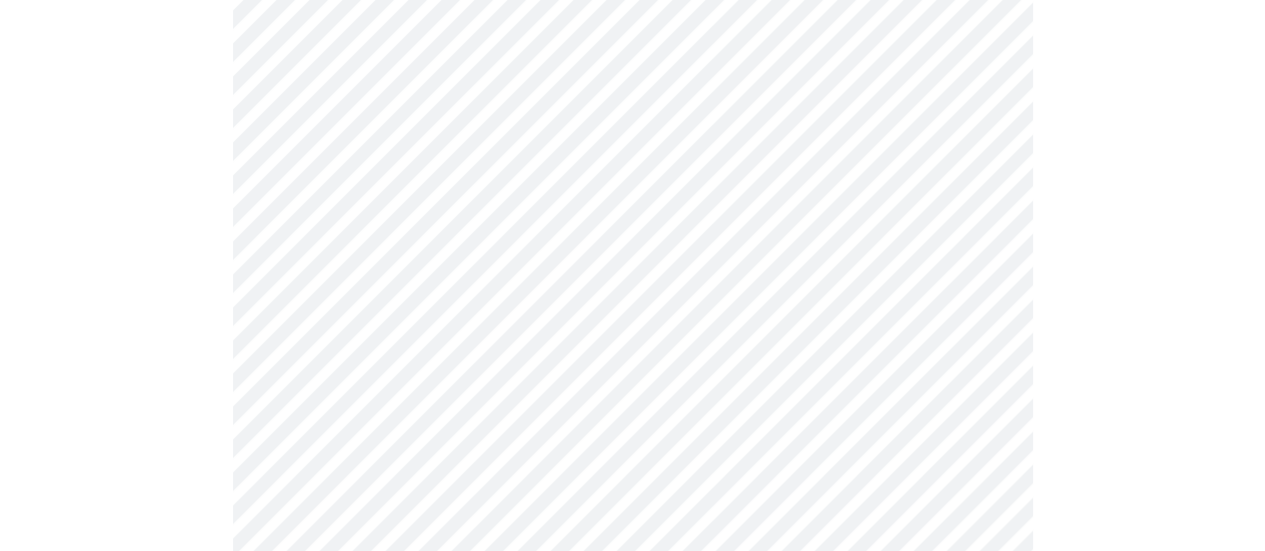 click on "MyMenopauseRx Appointments Messaging Labs Uploads Medications Community Refer a Friend Hi [PERSON_NAME]   Intake Questions for [DATE] 2:00pm-2:20pm 4  /  13 Settings Billing Invoices Log out" at bounding box center (632, 135) 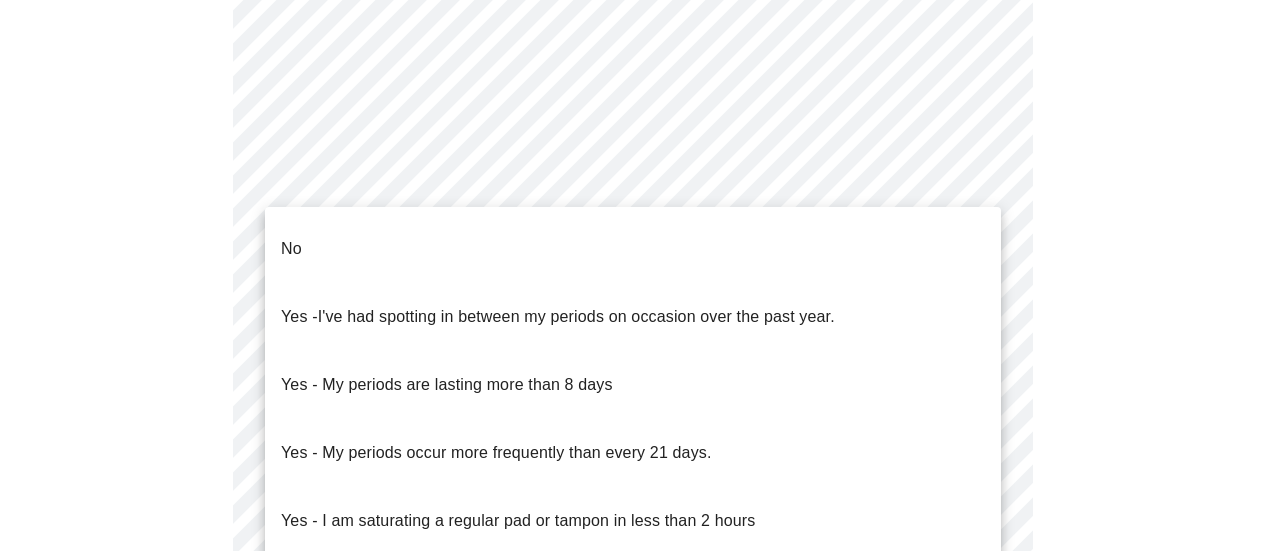 click at bounding box center [640, 275] 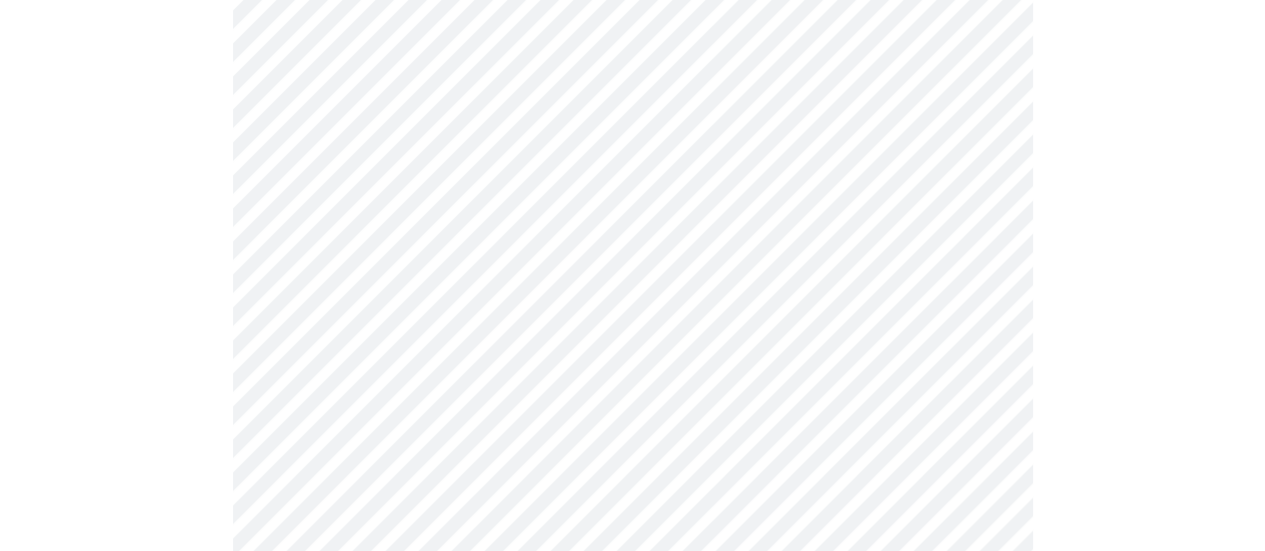 click on "MyMenopauseRx Appointments Messaging Labs Uploads Medications Community Refer a Friend Hi [PERSON_NAME]   Intake Questions for [DATE] 2:00pm-2:20pm 4  /  13 Settings Billing Invoices Log out" at bounding box center (632, 135) 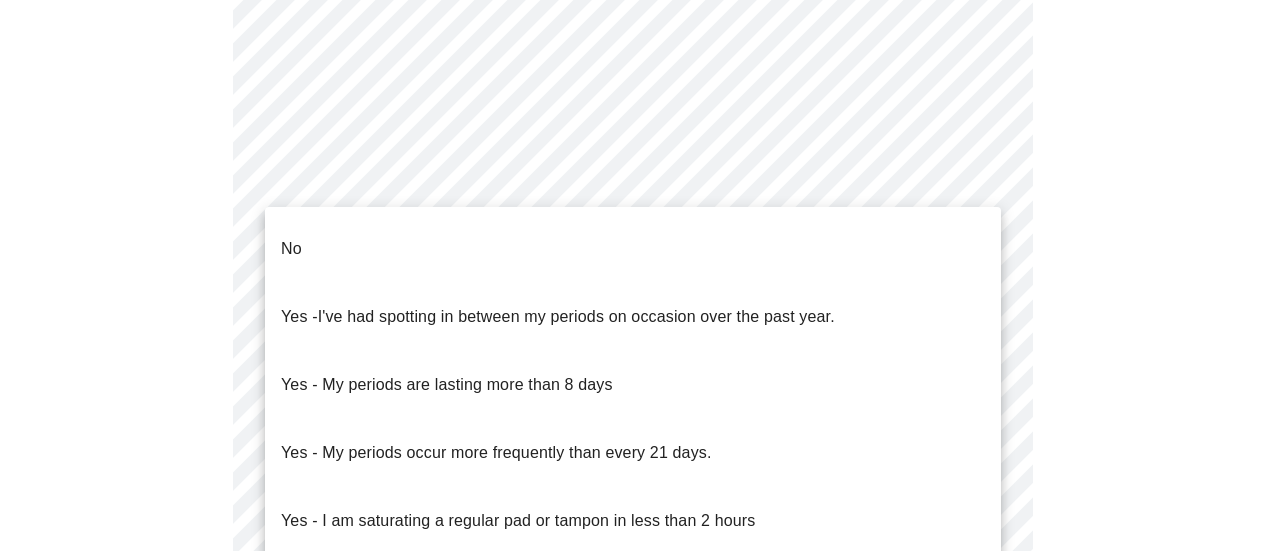 click on "No" at bounding box center (633, 249) 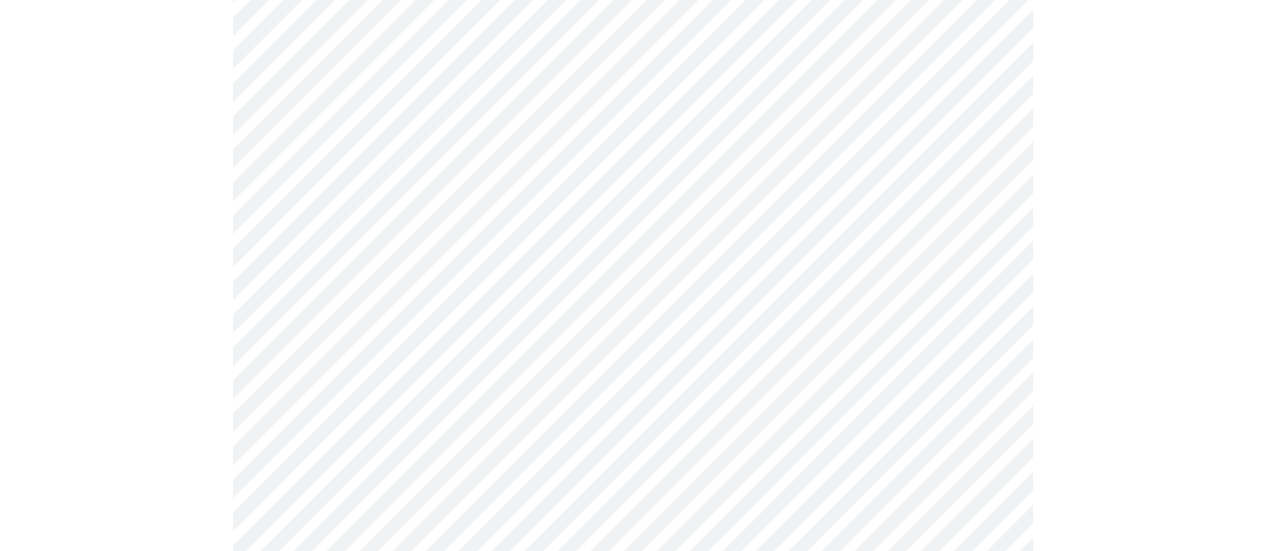 scroll, scrollTop: 976, scrollLeft: 0, axis: vertical 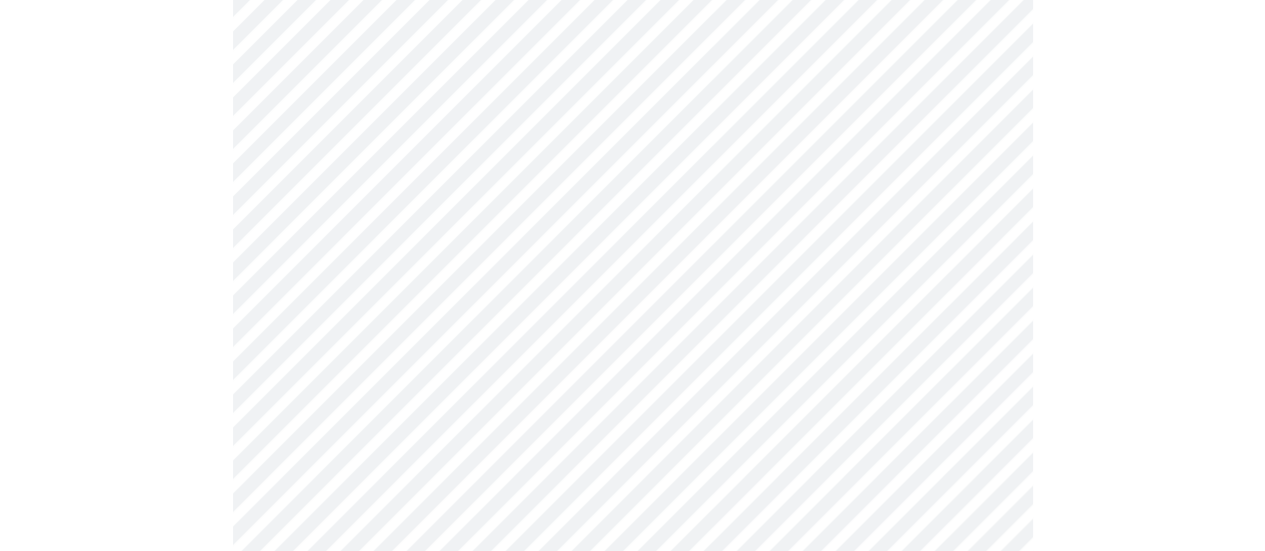 click on "MyMenopauseRx Appointments Messaging Labs Uploads Medications Community Refer a Friend Hi [PERSON_NAME]   Intake Questions for [DATE] 2:00pm-2:20pm 4  /  13 Settings Billing Invoices Log out" at bounding box center (632, -15) 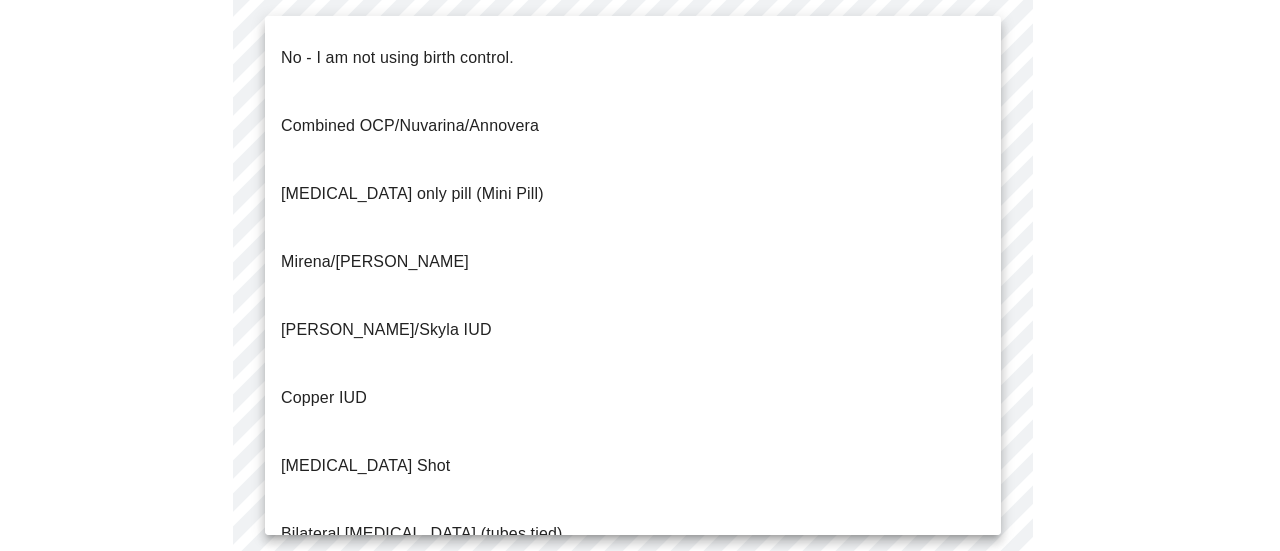 click on "No - I am not using birth control." at bounding box center [633, 58] 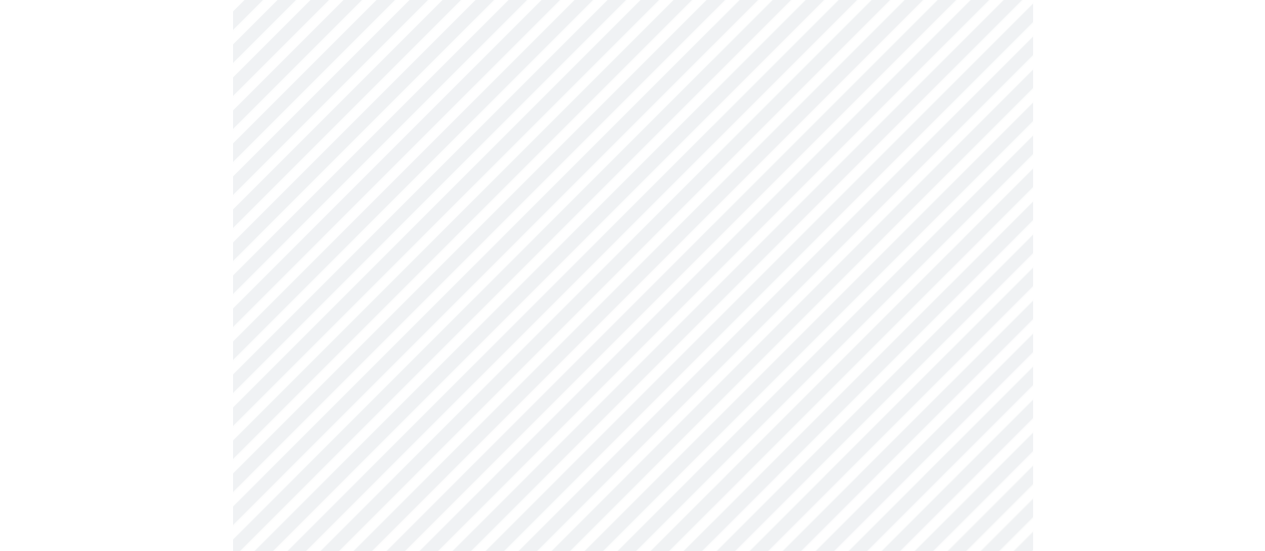 scroll, scrollTop: 1132, scrollLeft: 0, axis: vertical 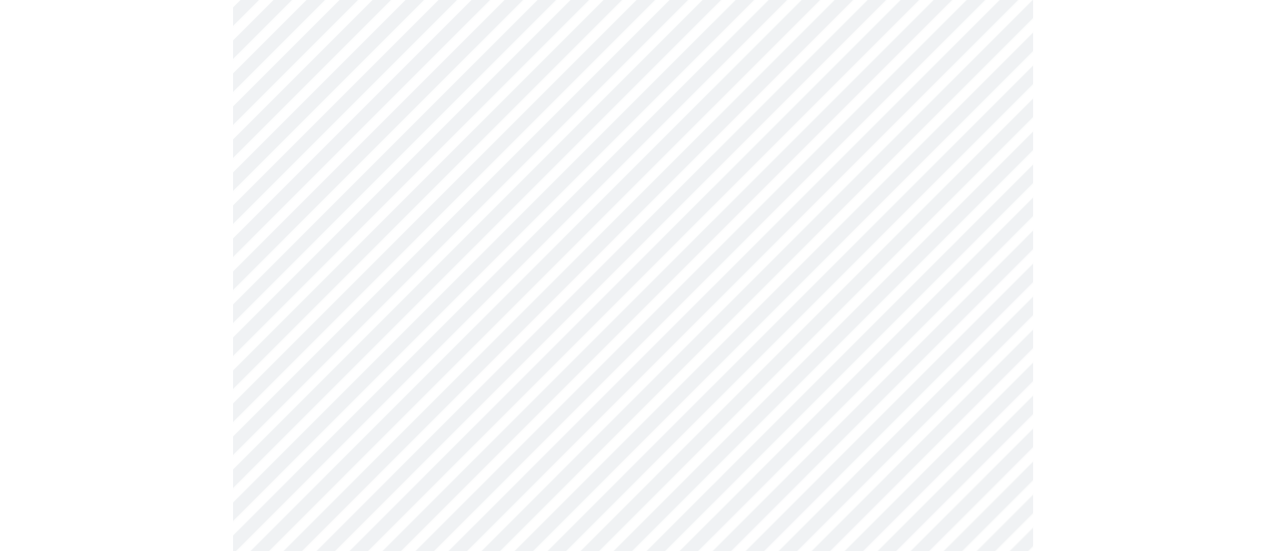 click on "MyMenopauseRx Appointments Messaging Labs Uploads Medications Community Refer a Friend Hi [PERSON_NAME]   Intake Questions for [DATE] 2:00pm-2:20pm 4  /  13 Settings Billing Invoices Log out" at bounding box center (632, -177) 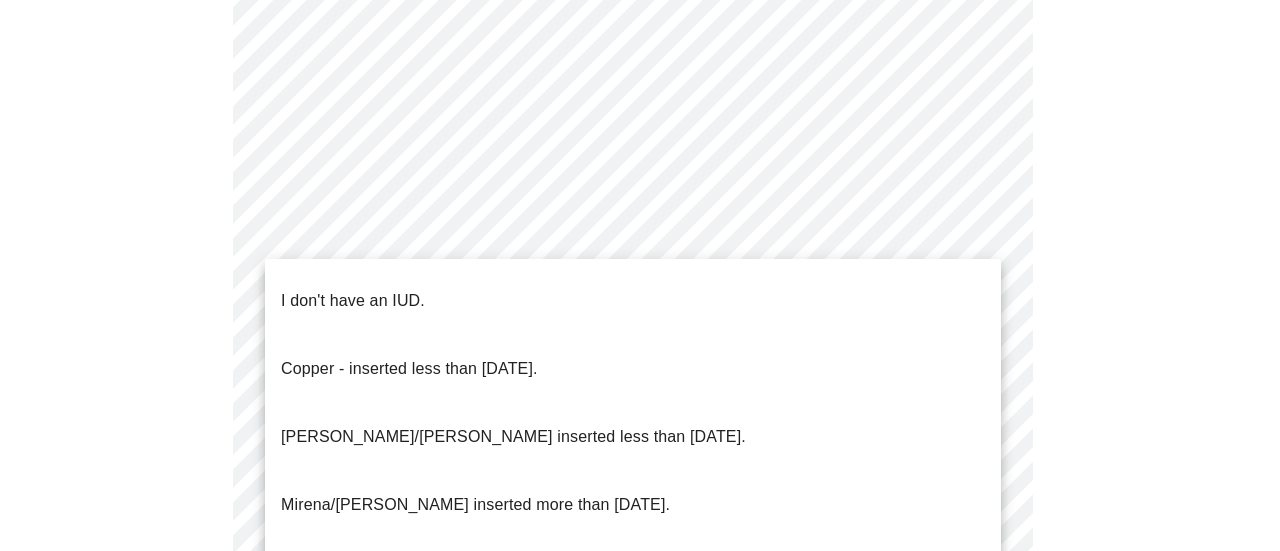 click on "I don't have an IUD." at bounding box center [633, 301] 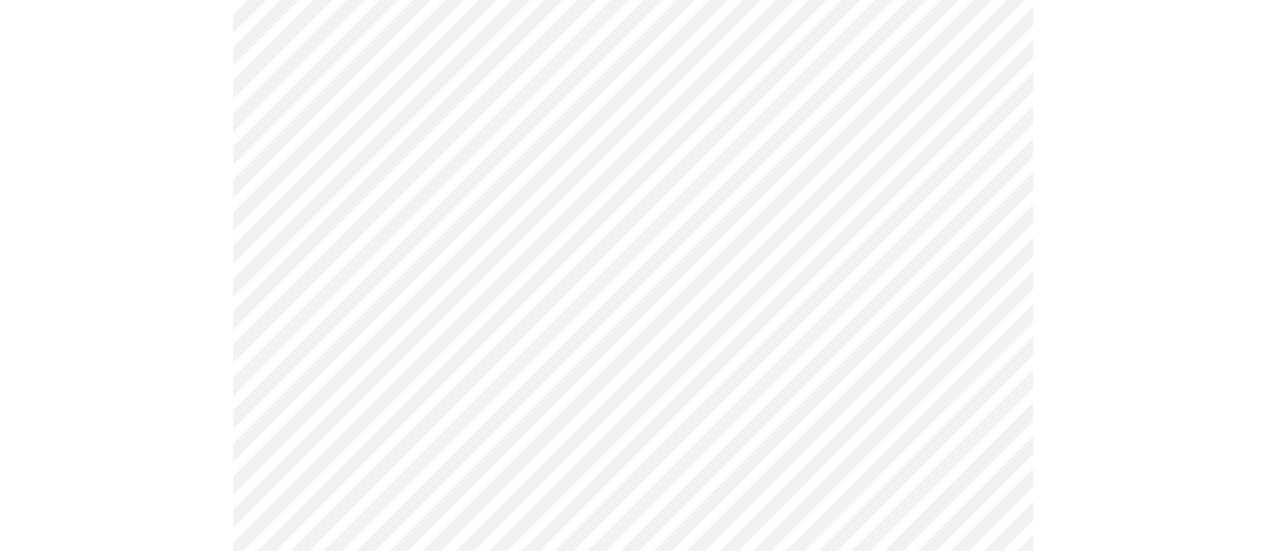 scroll, scrollTop: 1268, scrollLeft: 0, axis: vertical 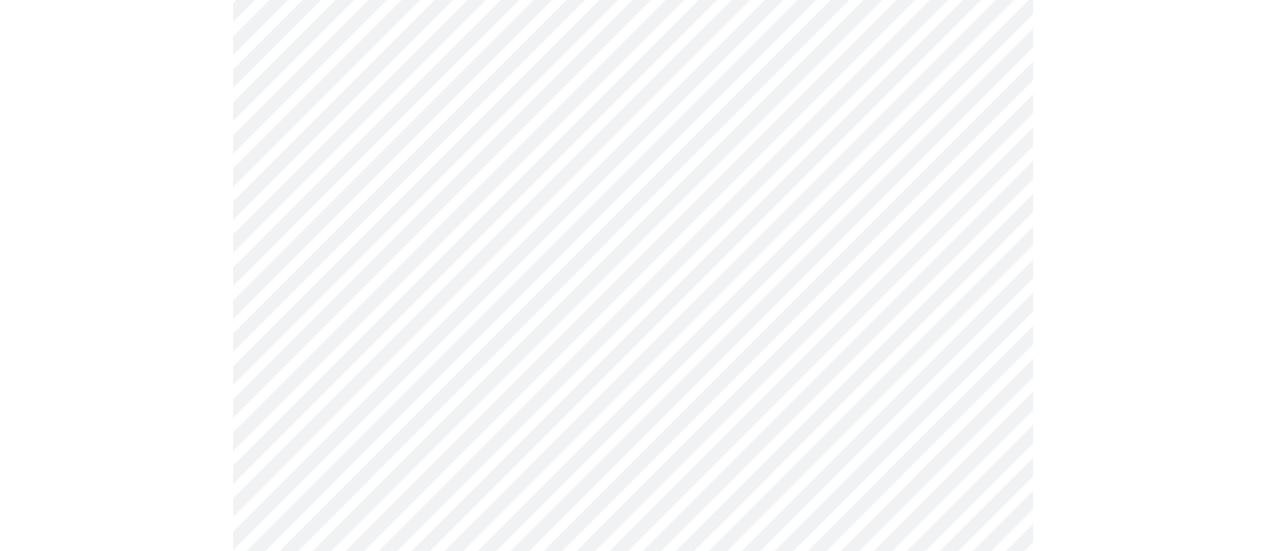 click on "MyMenopauseRx Appointments Messaging Labs Uploads Medications Community Refer a Friend Hi [PERSON_NAME]   Intake Questions for [DATE] 2:00pm-2:20pm 4  /  13 Settings Billing Invoices Log out" at bounding box center [632, -319] 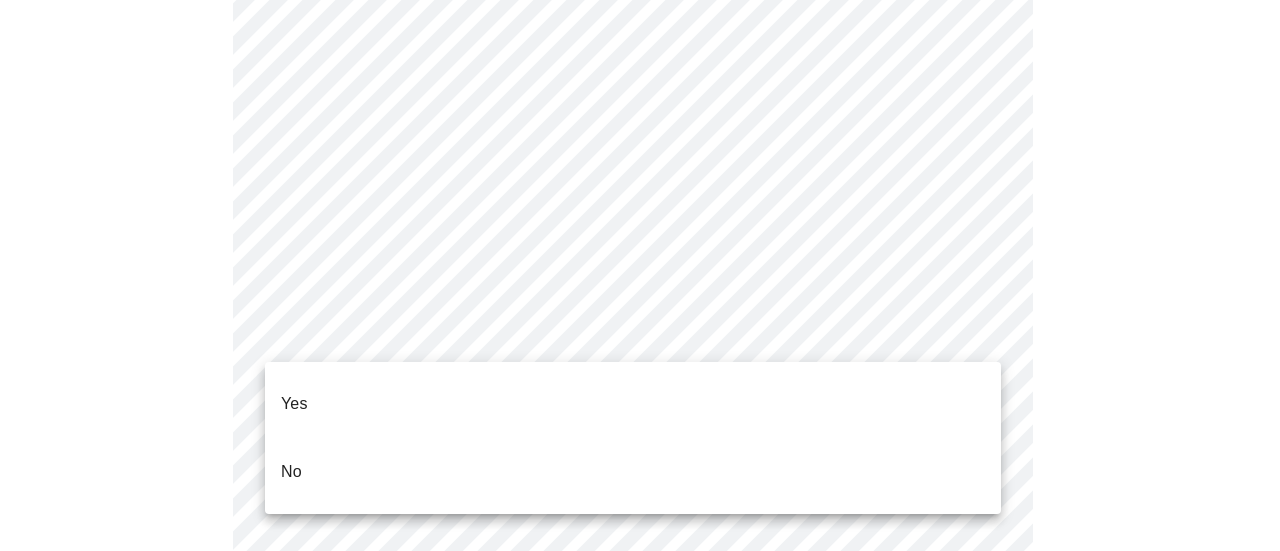 click on "Yes" at bounding box center [633, 404] 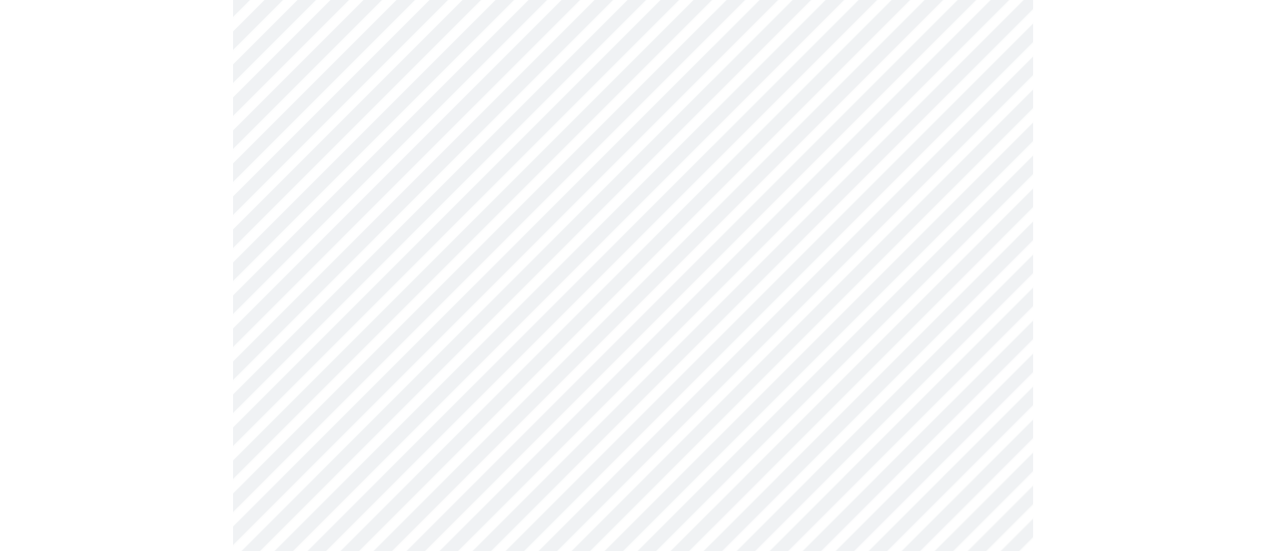 scroll, scrollTop: 5394, scrollLeft: 0, axis: vertical 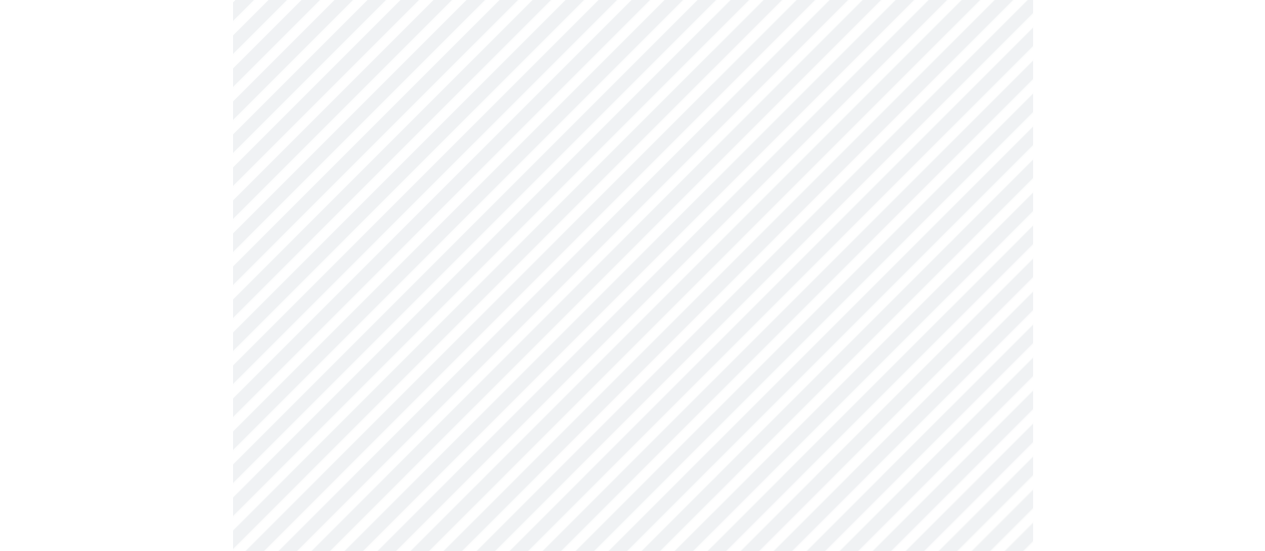 click on "MyMenopauseRx Appointments Messaging Labs Uploads Medications Community Refer a Friend Hi [PERSON_NAME]   Intake Questions for [DATE] 2:00pm-2:20pm 7  /  13 Settings Billing Invoices Log out" at bounding box center [632, -2198] 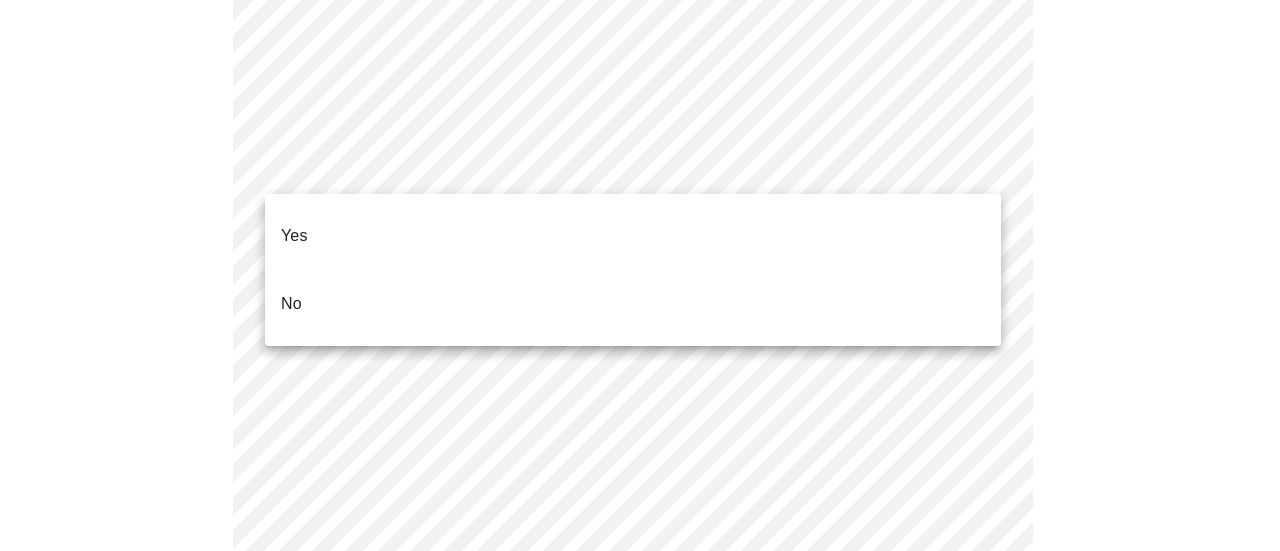 click on "No" at bounding box center [633, 304] 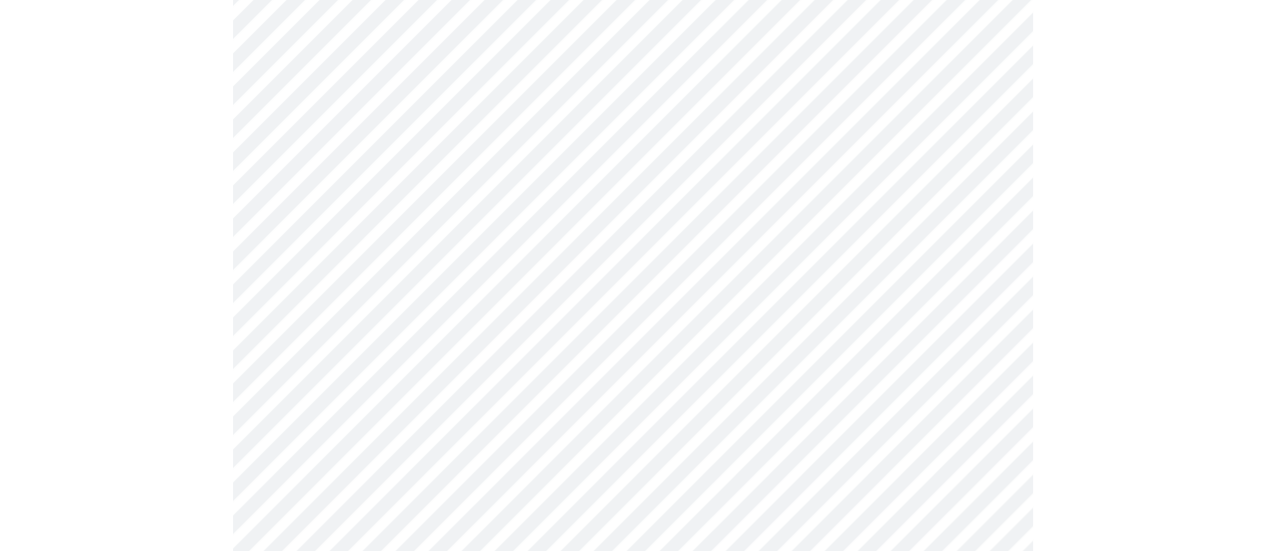 scroll, scrollTop: 922, scrollLeft: 0, axis: vertical 